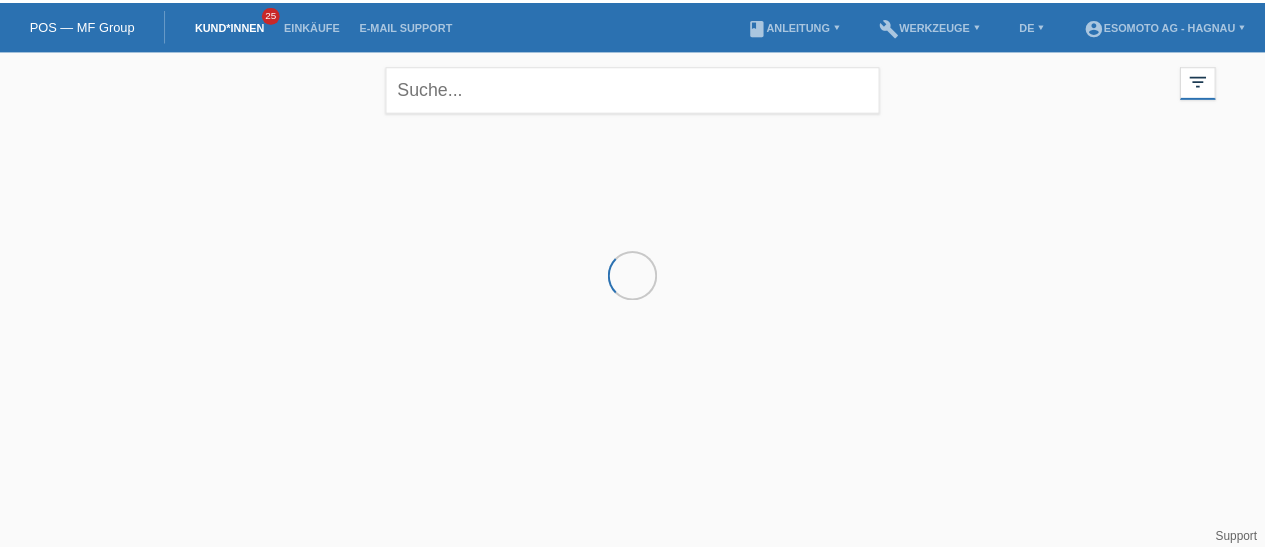 scroll, scrollTop: 0, scrollLeft: 0, axis: both 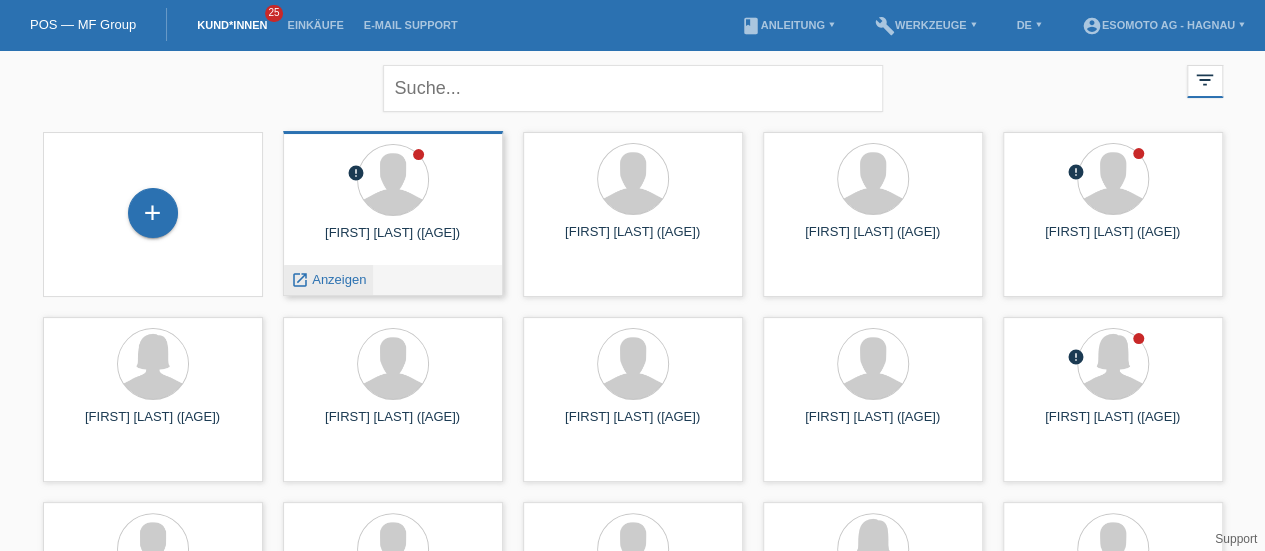 click on "Anzeigen" at bounding box center [339, 279] 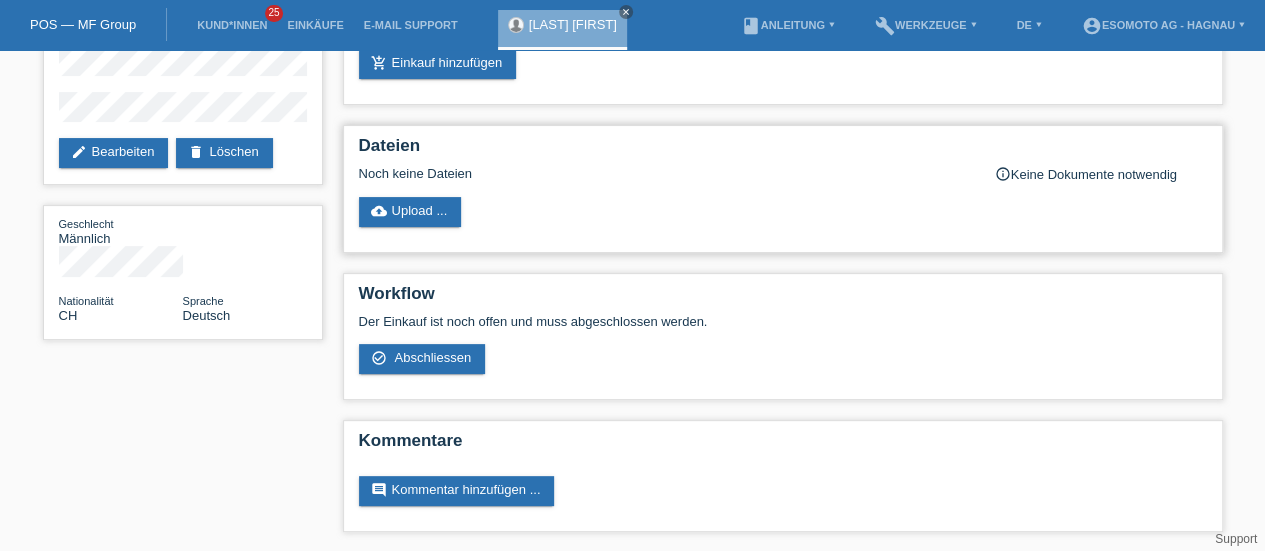 scroll, scrollTop: 0, scrollLeft: 0, axis: both 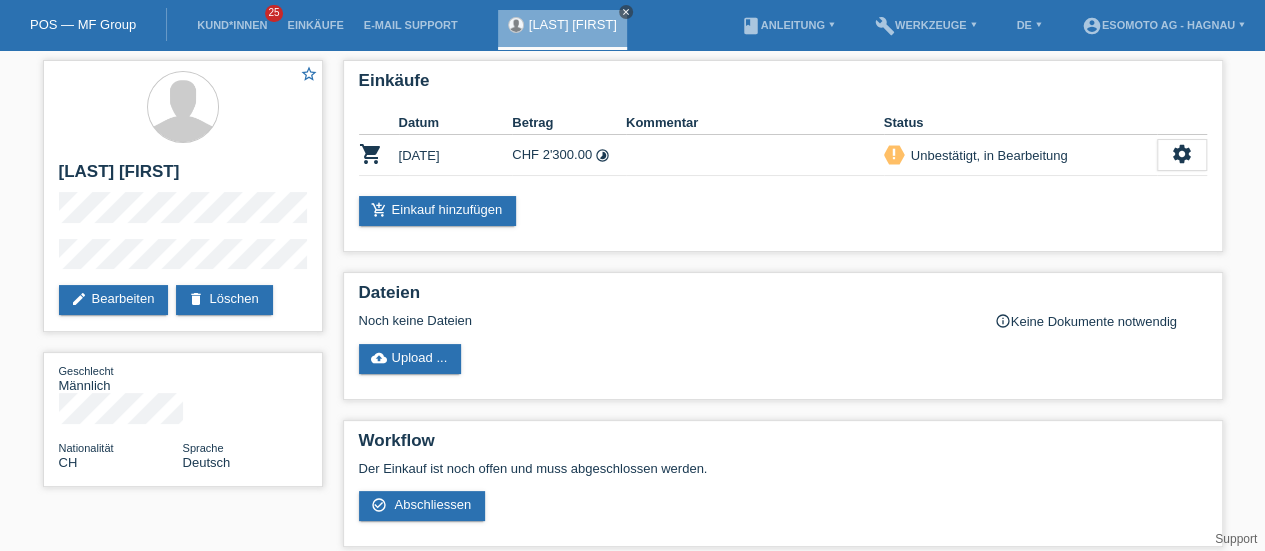 click on "close" at bounding box center [626, 12] 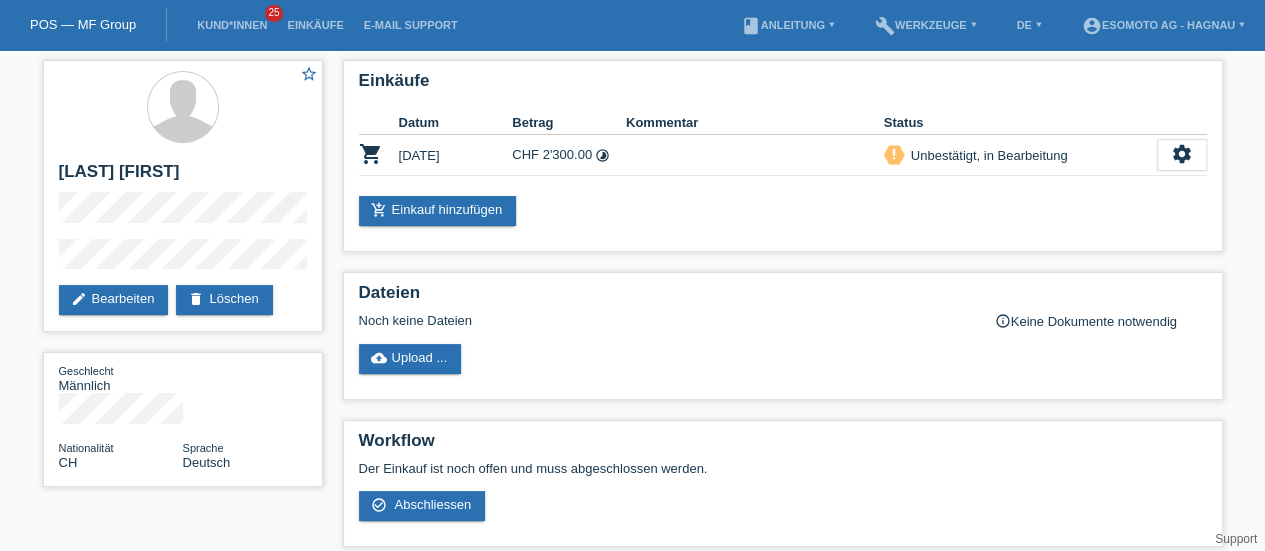 click on "Kund*innen
25" at bounding box center [232, 25] 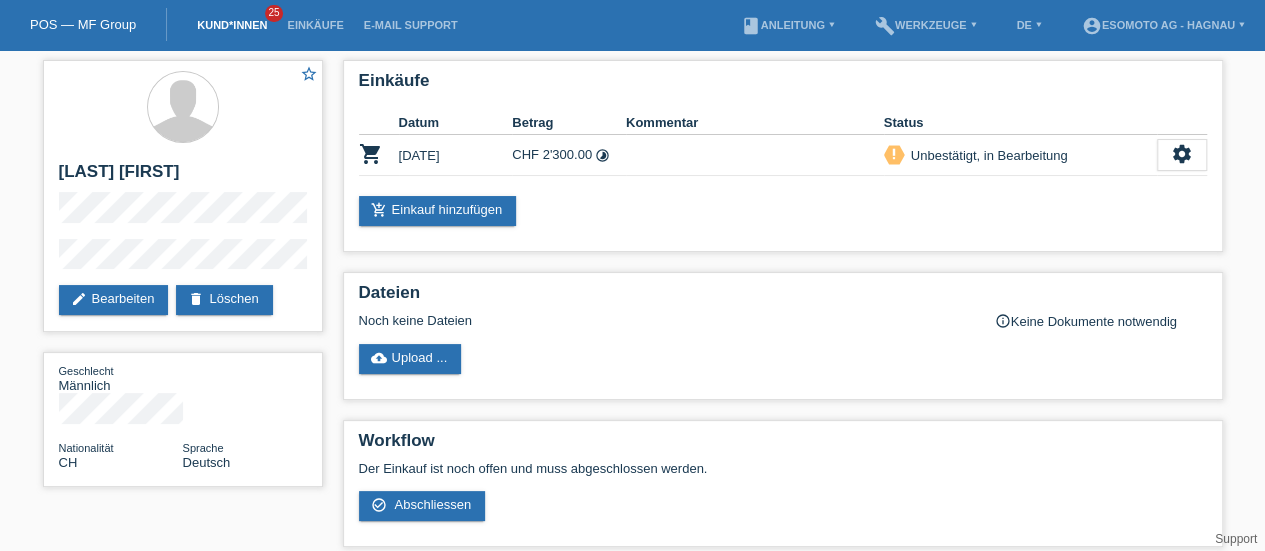 click on "Kund*innen" at bounding box center [232, 25] 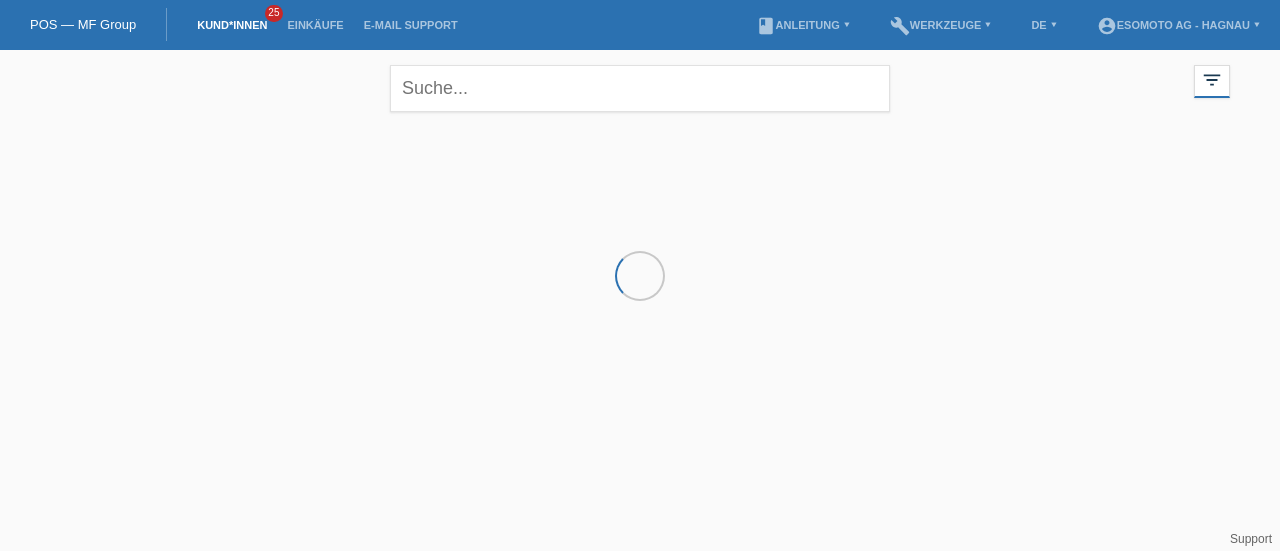 scroll, scrollTop: 0, scrollLeft: 0, axis: both 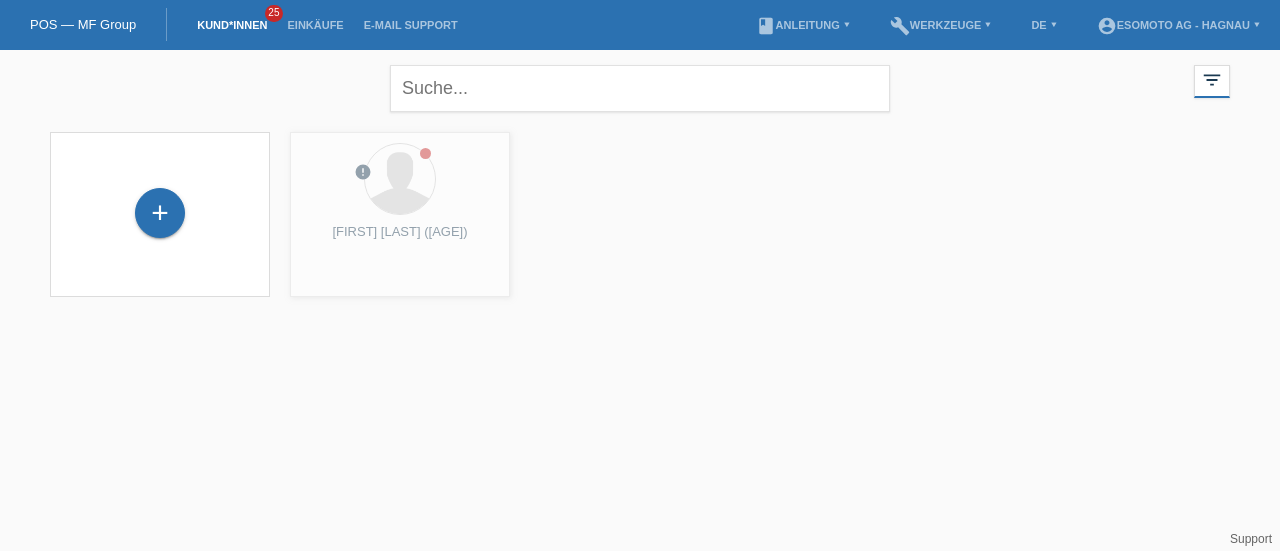 click on "Kund*innen" at bounding box center [232, 25] 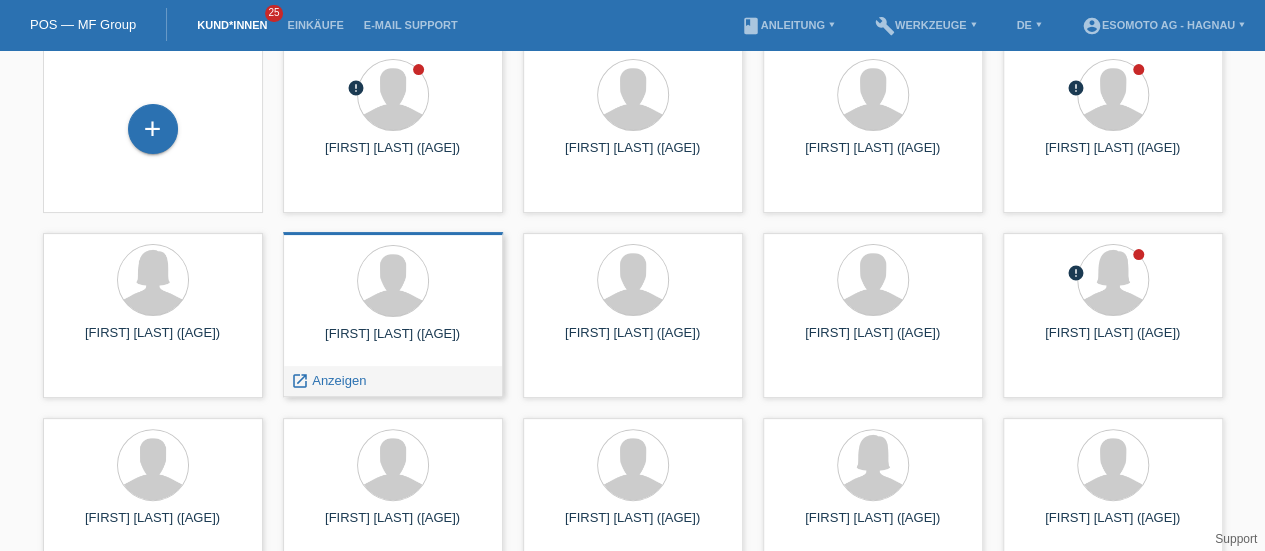 scroll, scrollTop: 85, scrollLeft: 0, axis: vertical 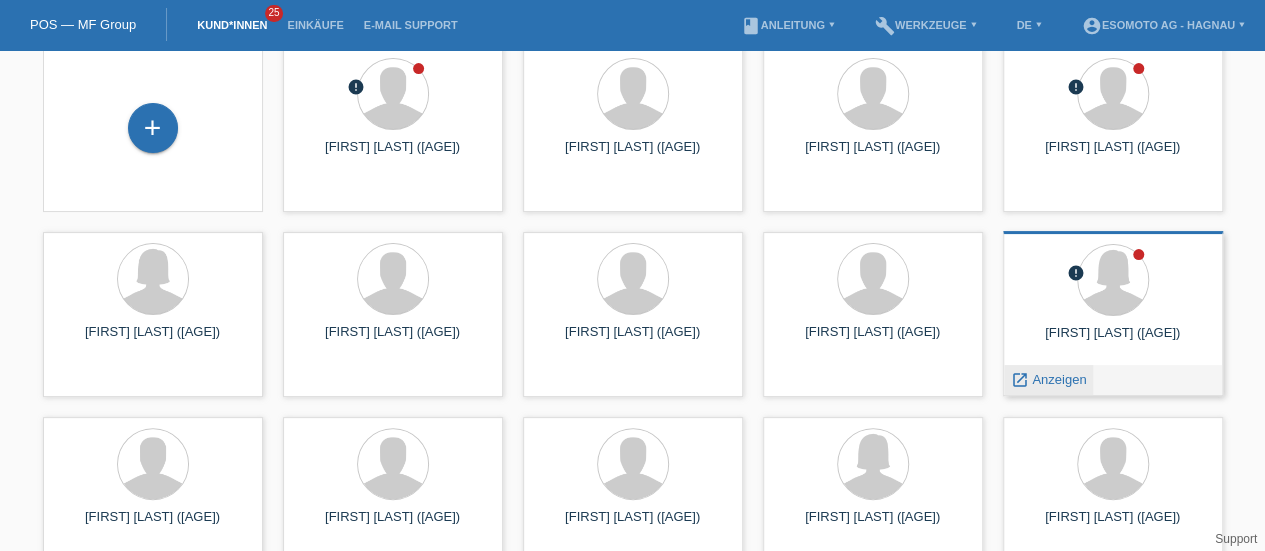 click on "Anzeigen" at bounding box center [1059, 379] 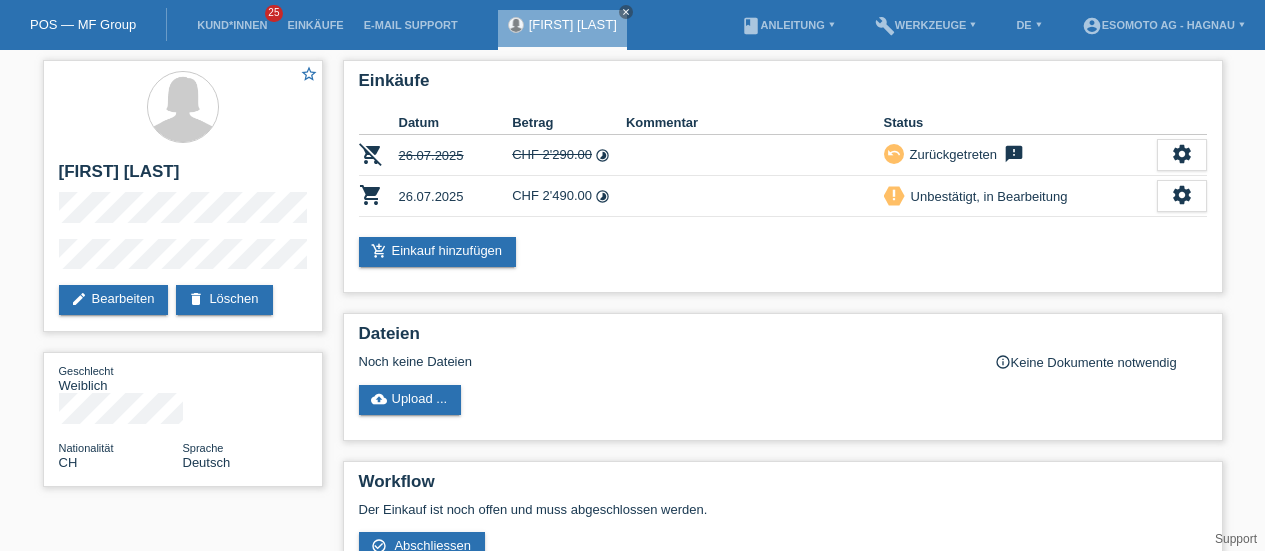 scroll, scrollTop: 0, scrollLeft: 0, axis: both 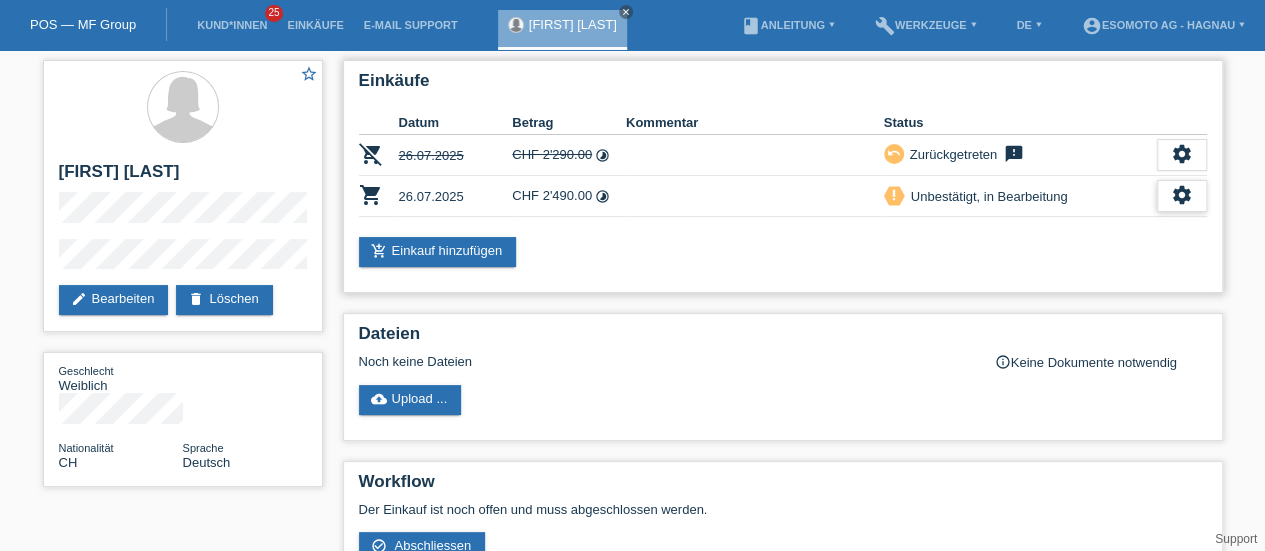 click on "settings" at bounding box center [1182, 195] 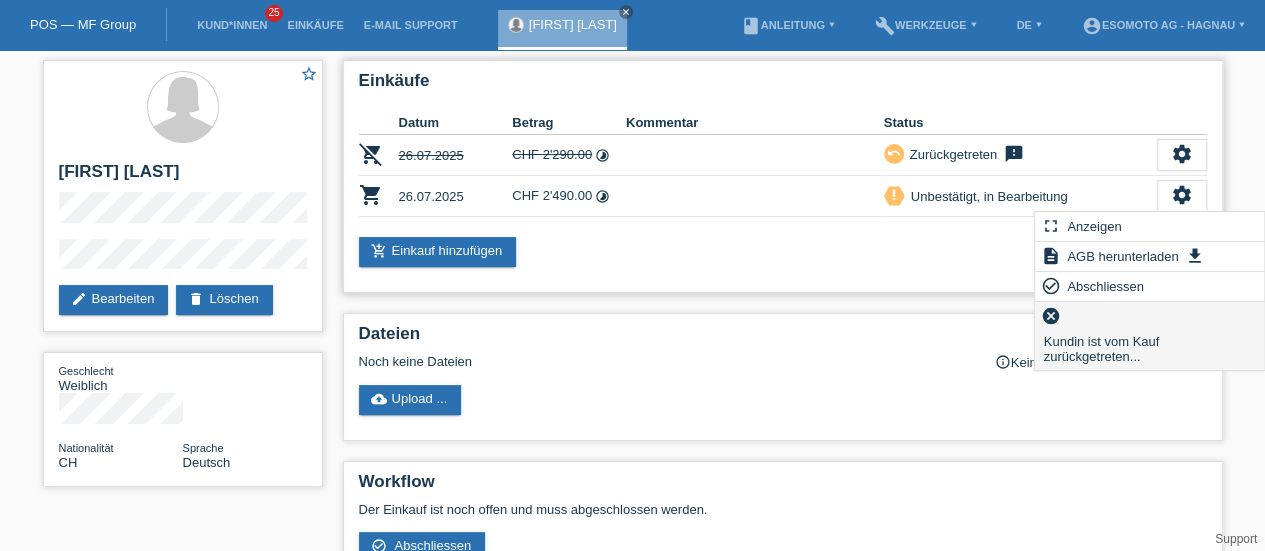 click on "cancel" at bounding box center (1050, 316) 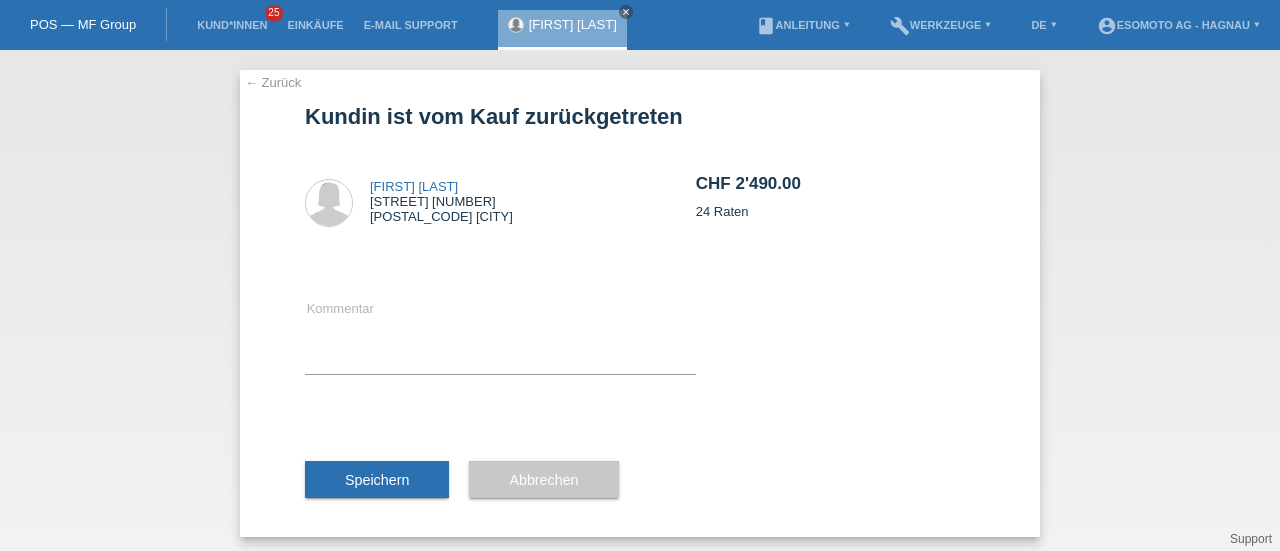 scroll, scrollTop: 0, scrollLeft: 0, axis: both 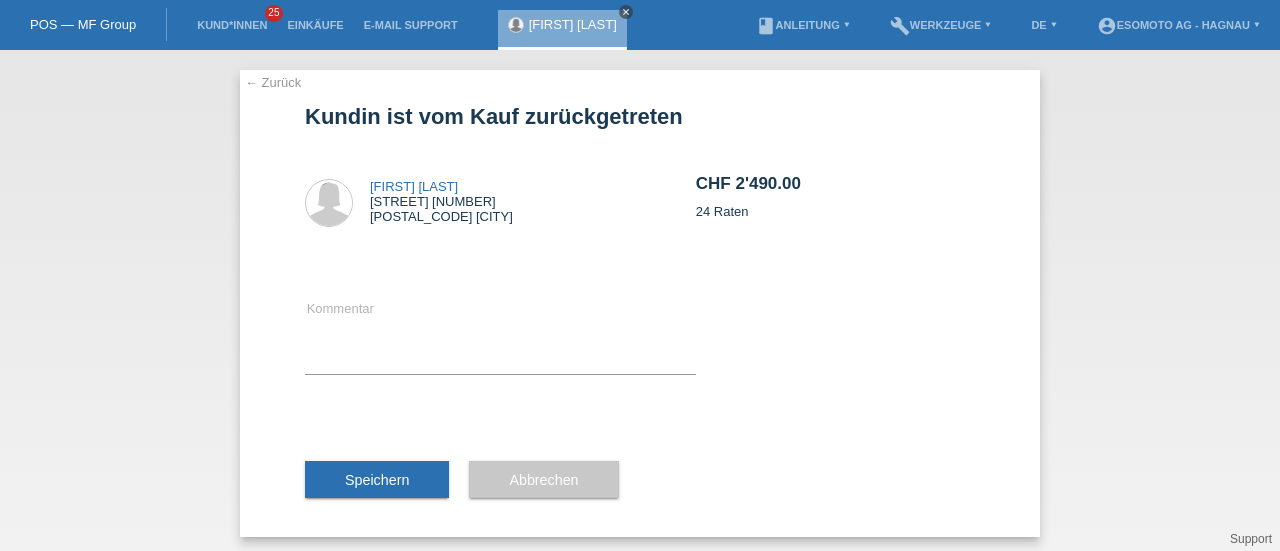 click on "close" at bounding box center [626, 12] 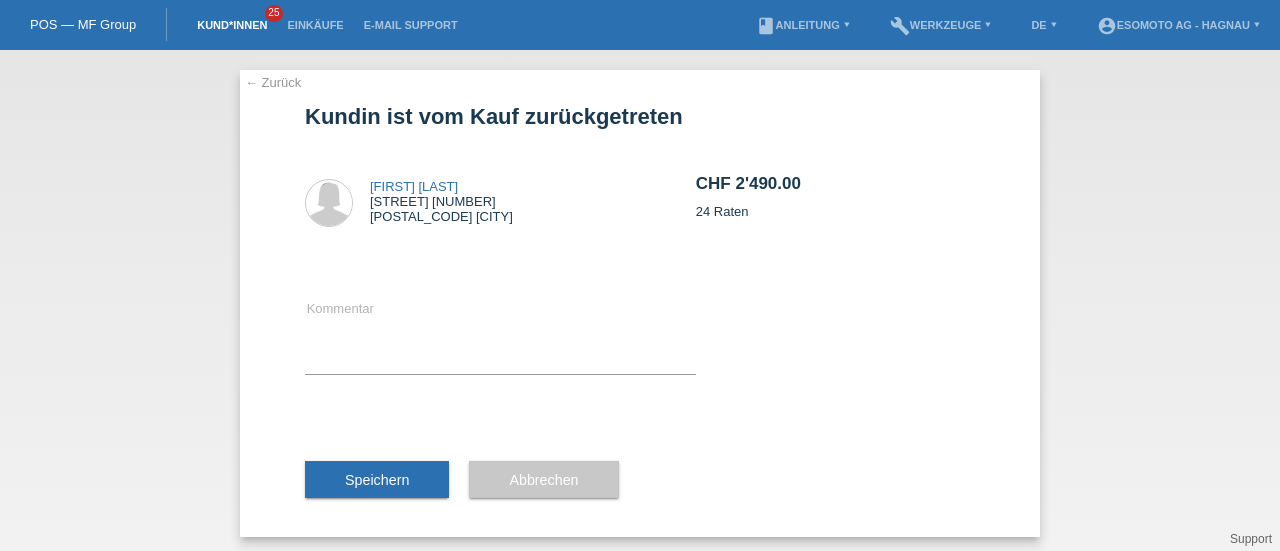 click on "Kund*innen" at bounding box center [232, 25] 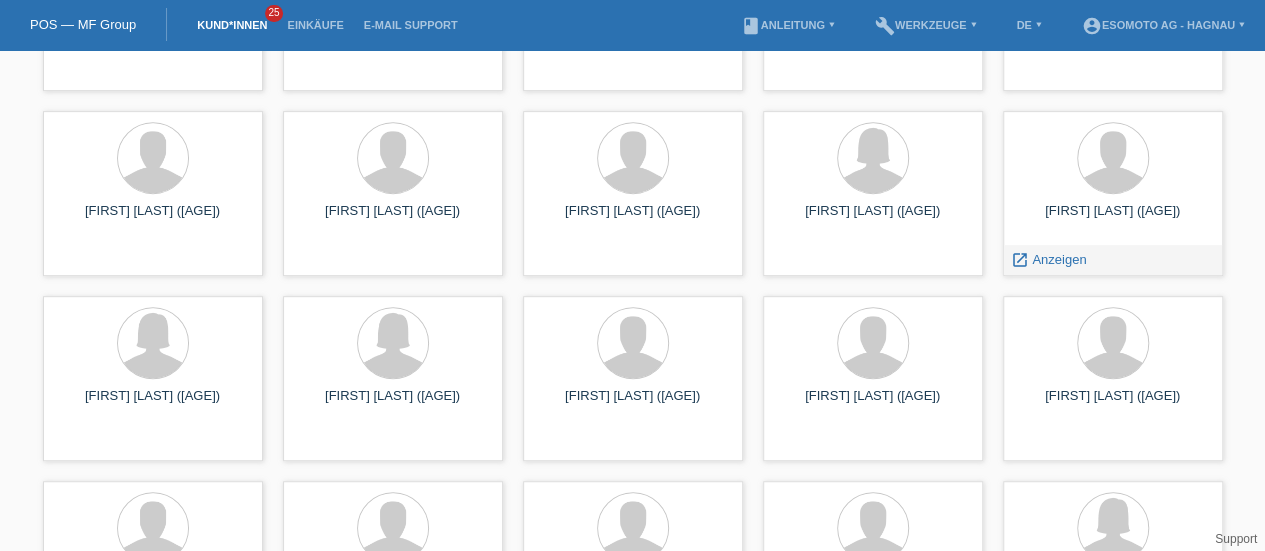 scroll, scrollTop: 390, scrollLeft: 0, axis: vertical 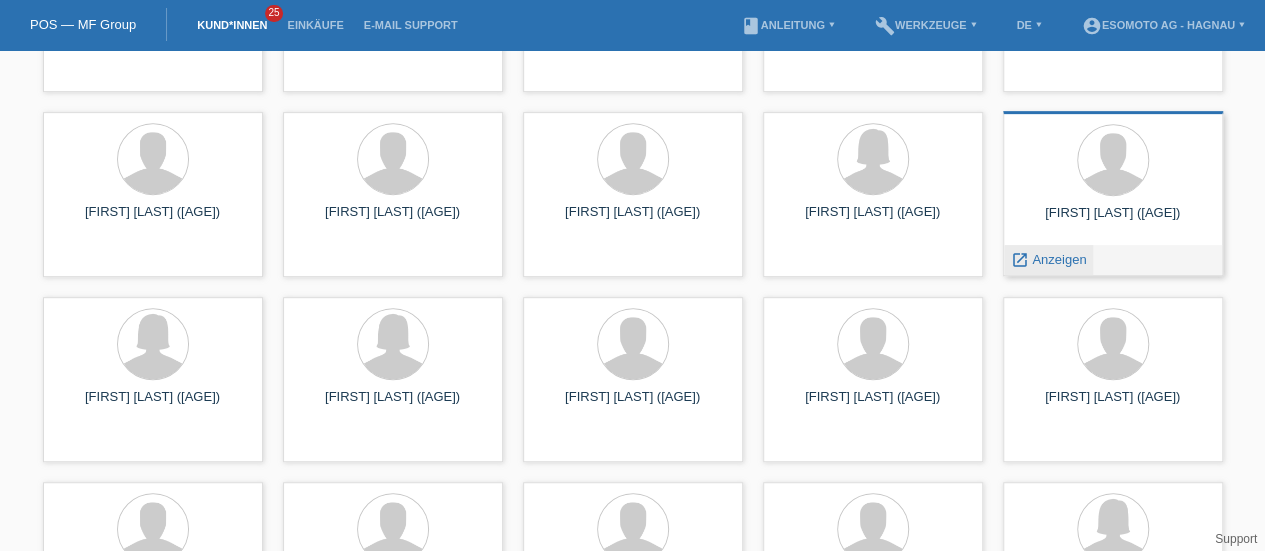 click on "Anzeigen" at bounding box center (1059, 259) 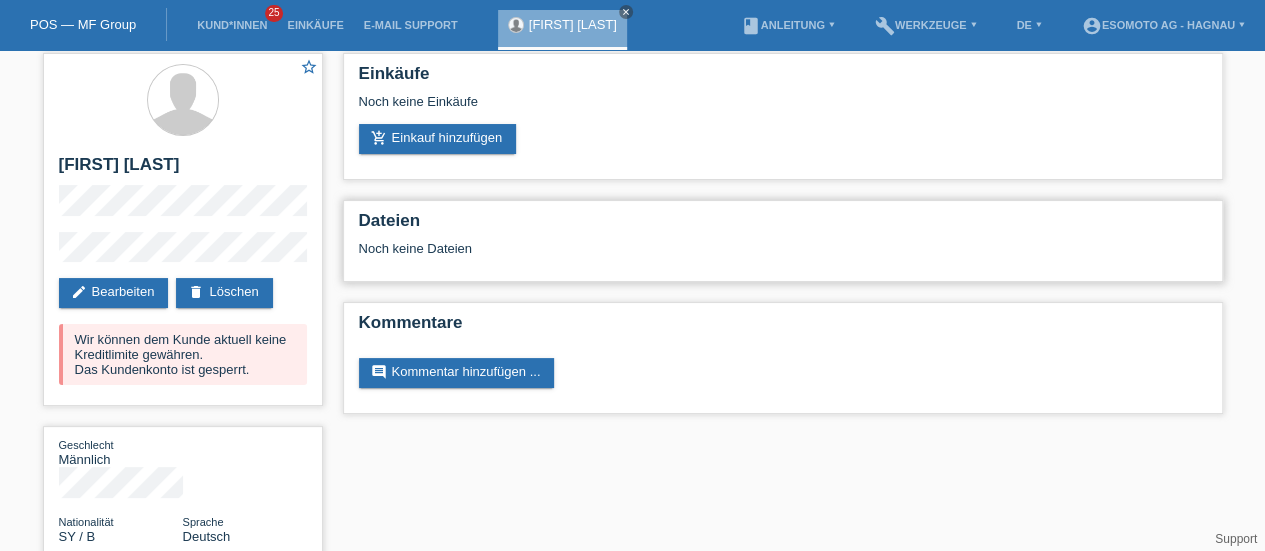 scroll, scrollTop: 0, scrollLeft: 0, axis: both 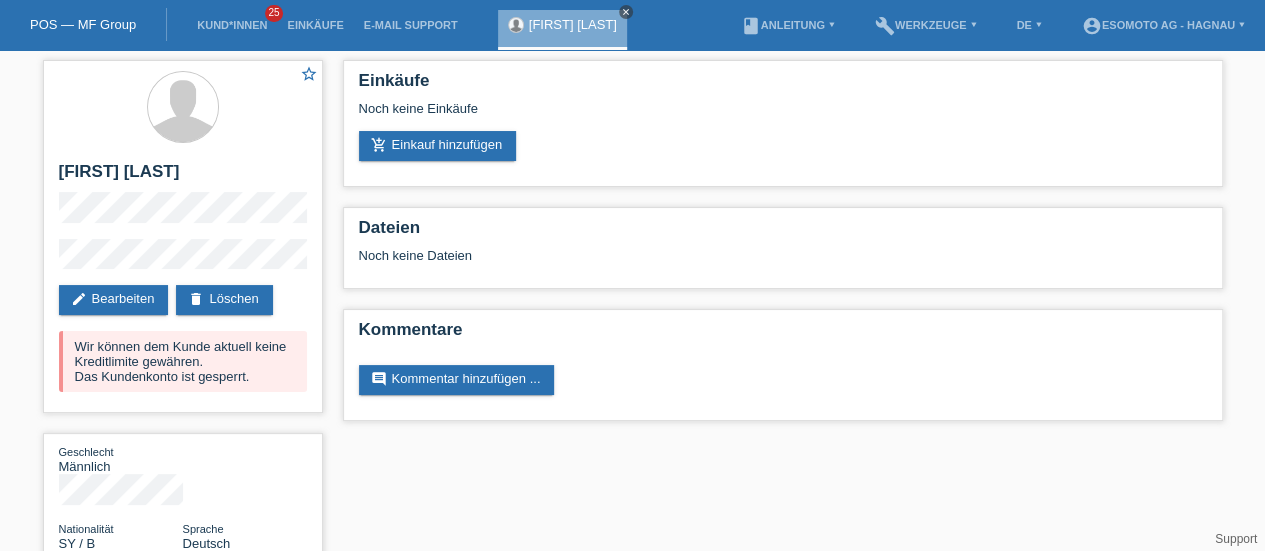 click on "close" at bounding box center (626, 12) 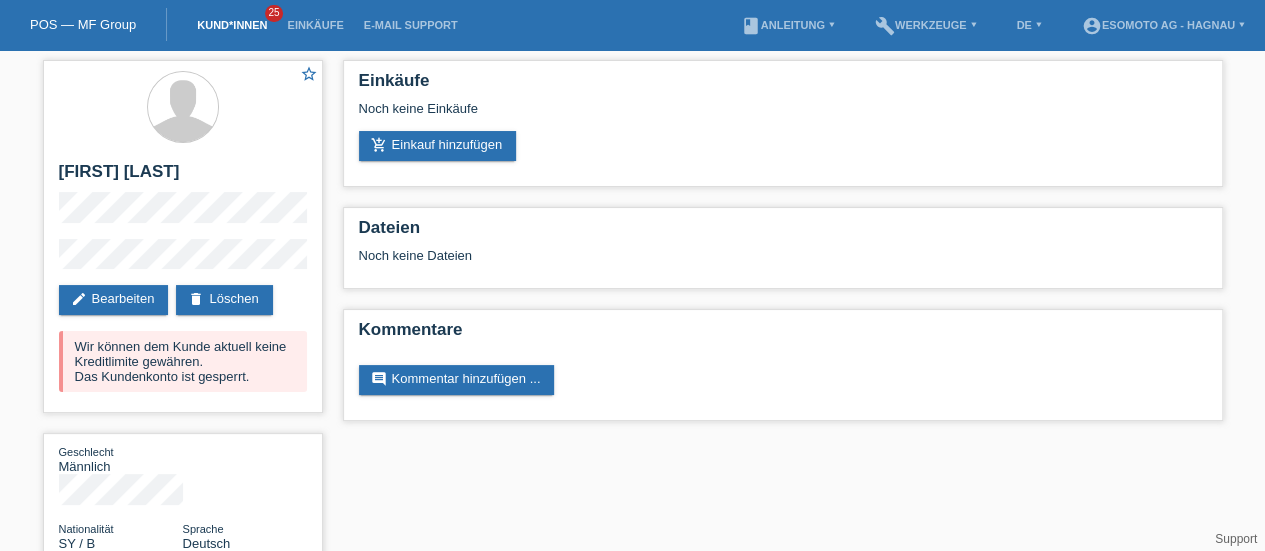 click on "Kund*innen" at bounding box center [232, 25] 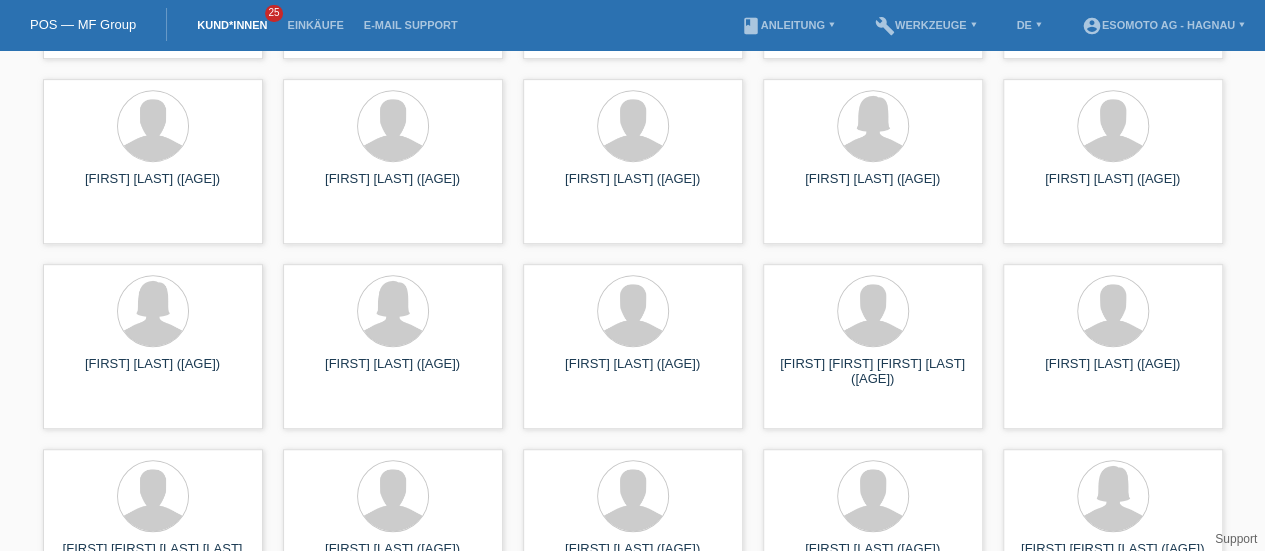 scroll, scrollTop: 451, scrollLeft: 0, axis: vertical 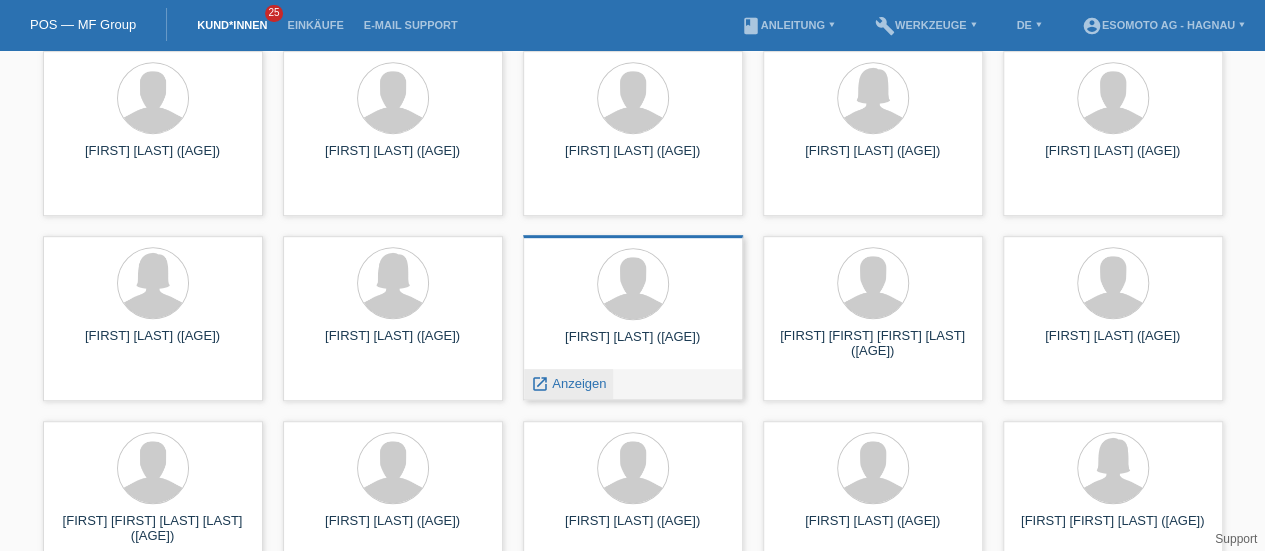 click on "Anzeigen" at bounding box center (579, 383) 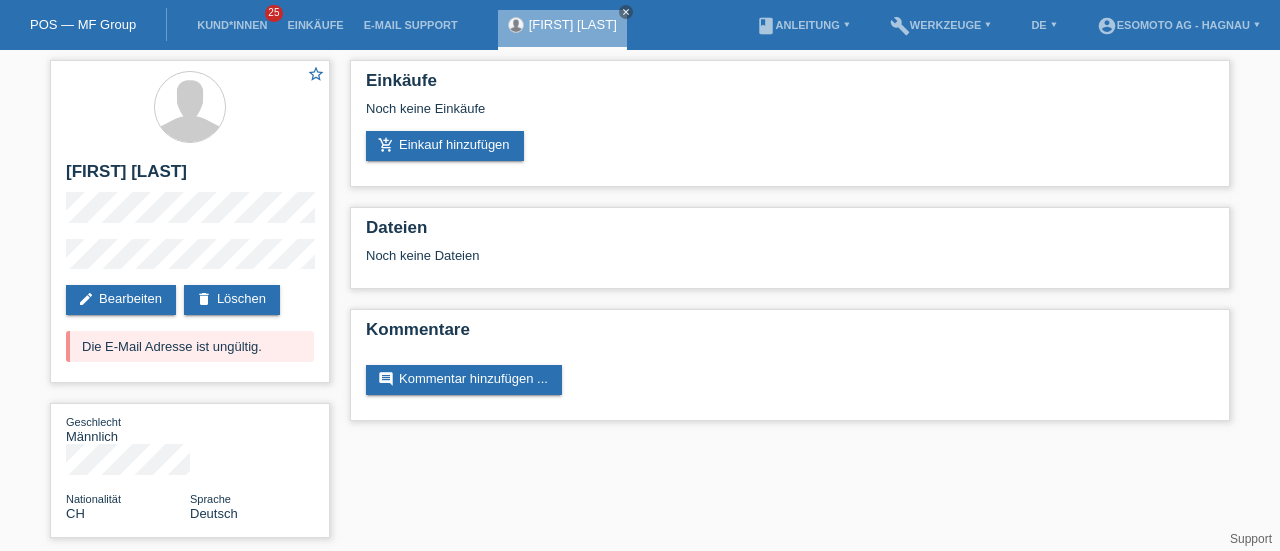 scroll, scrollTop: 0, scrollLeft: 0, axis: both 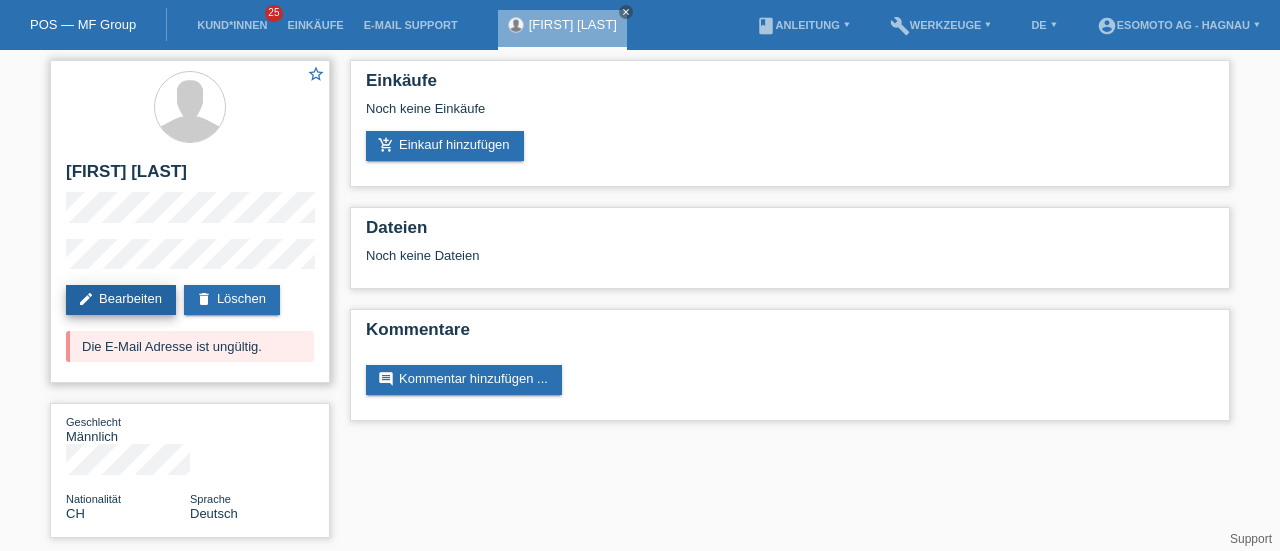 click on "edit  Bearbeiten" at bounding box center [121, 300] 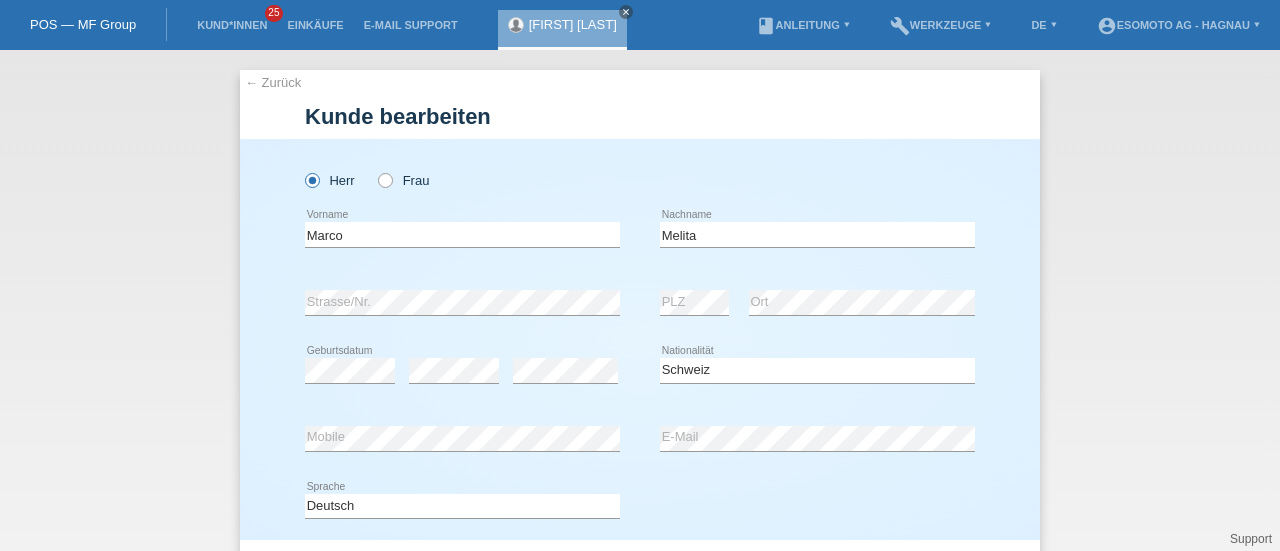 select on "CH" 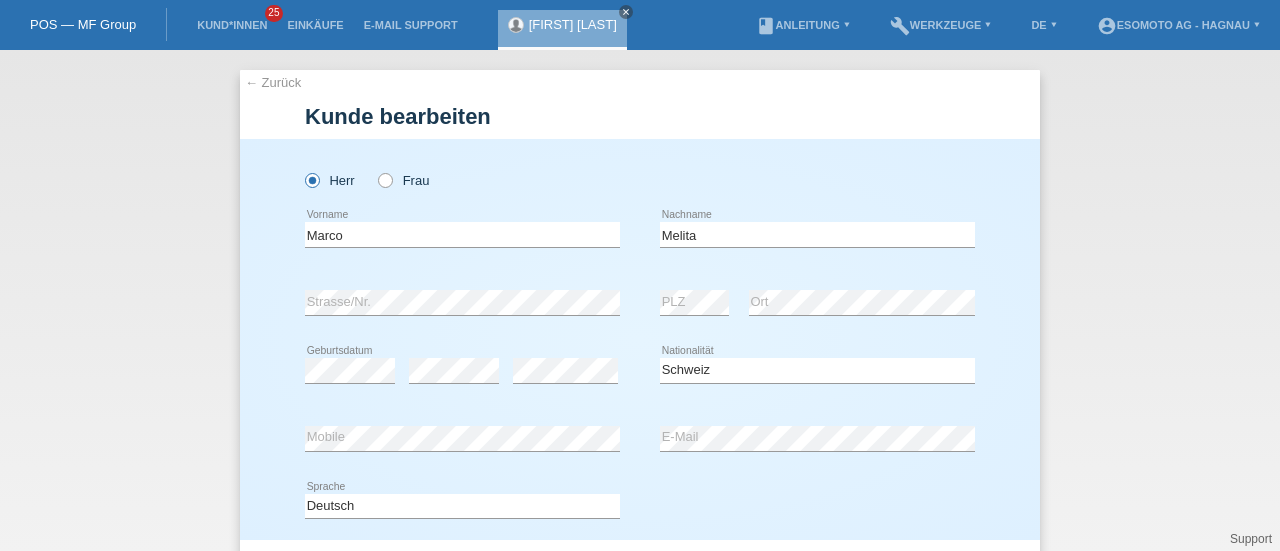 click on "error
E-Mail" at bounding box center [817, 439] 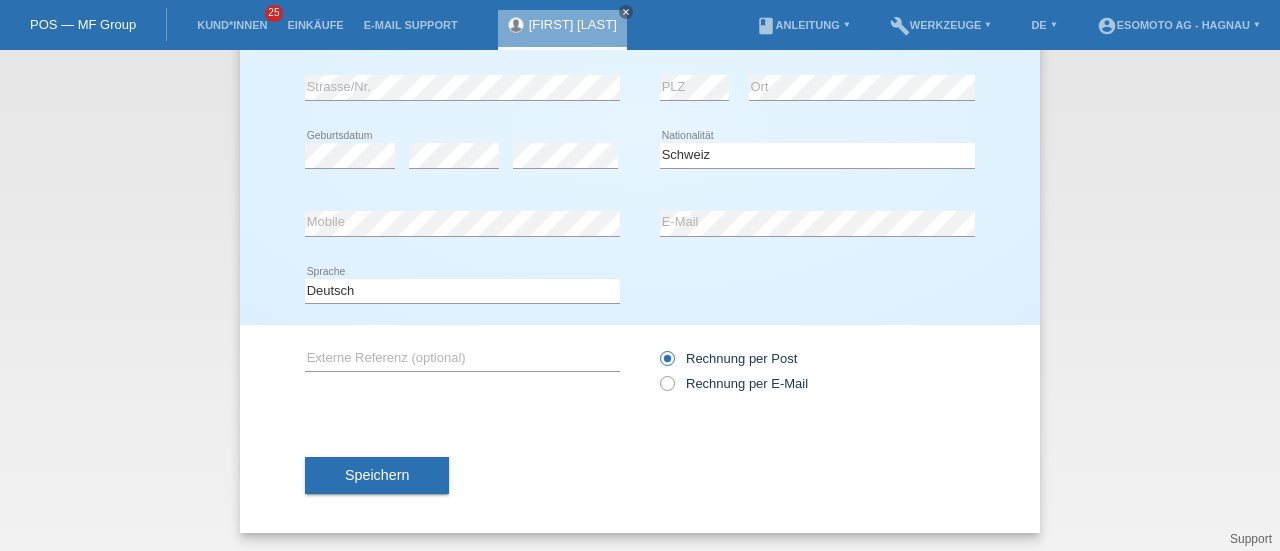 scroll, scrollTop: 216, scrollLeft: 0, axis: vertical 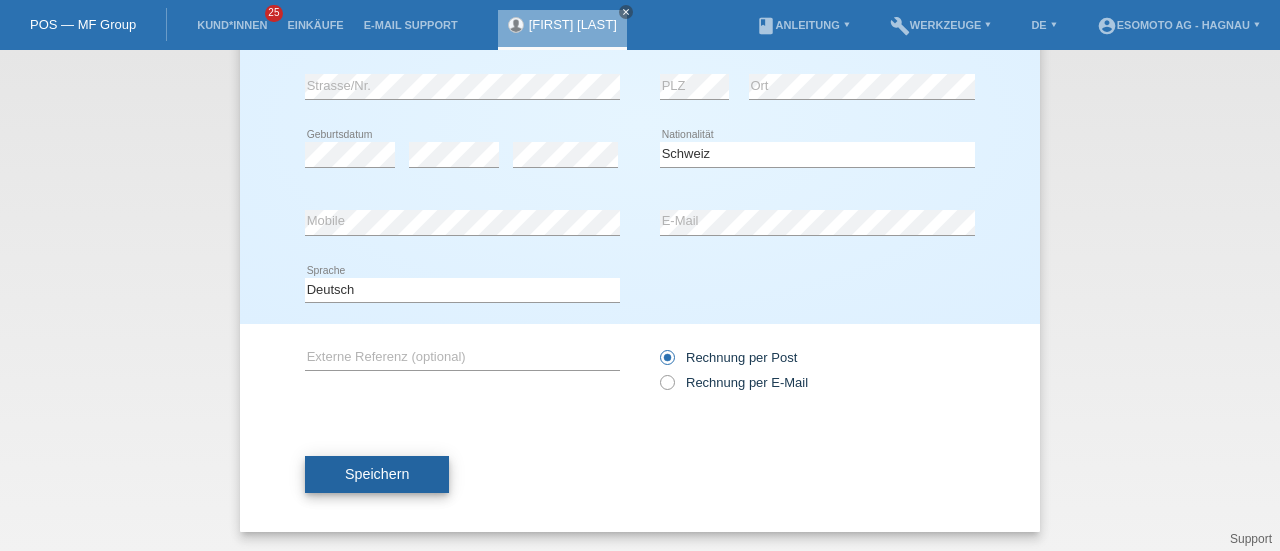 click on "Speichern" at bounding box center (377, 474) 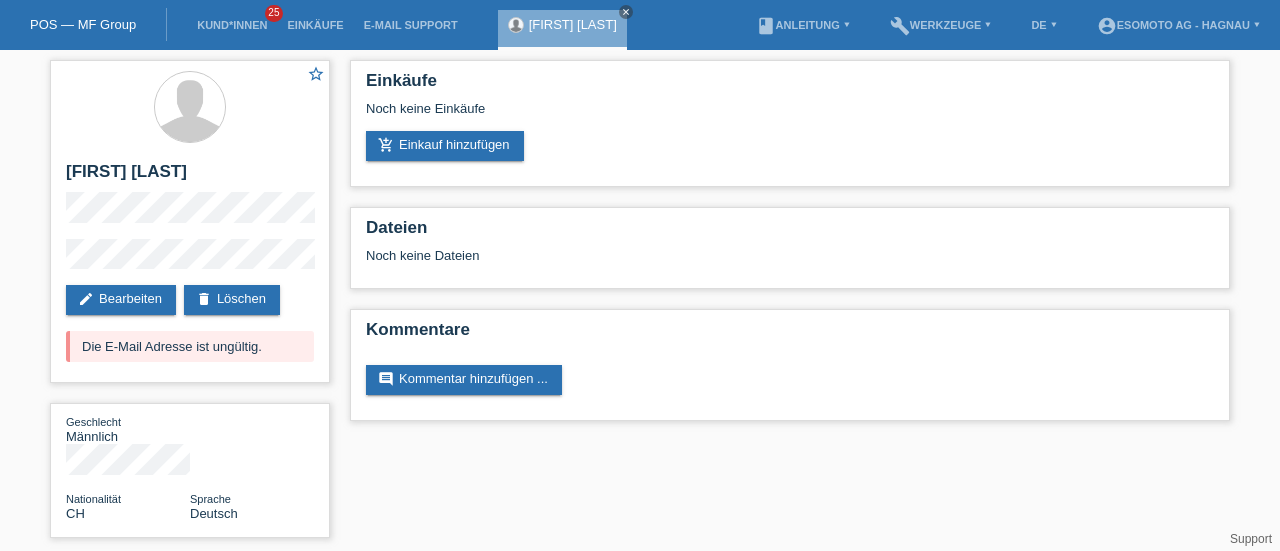 scroll, scrollTop: 0, scrollLeft: 0, axis: both 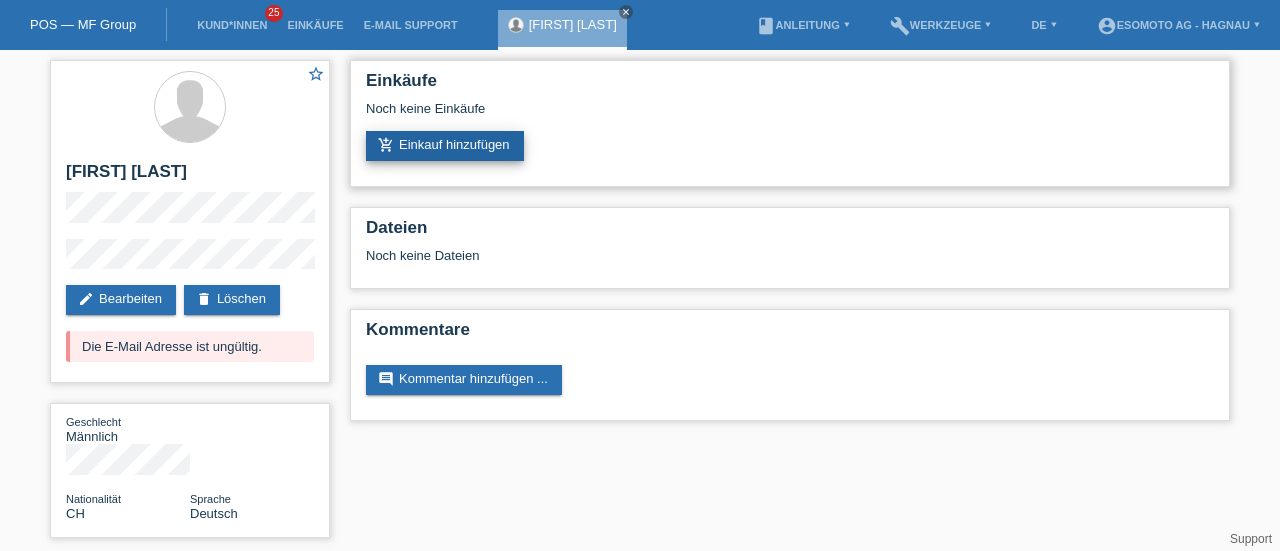 click on "add_shopping_cart  Einkauf hinzufügen" at bounding box center (445, 146) 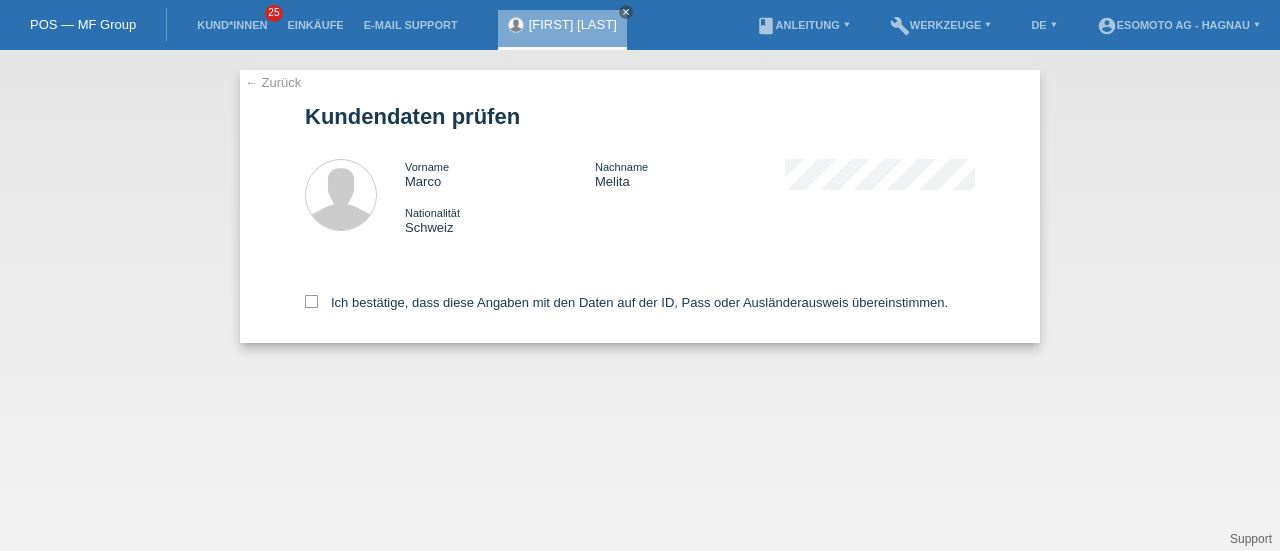 scroll, scrollTop: 0, scrollLeft: 0, axis: both 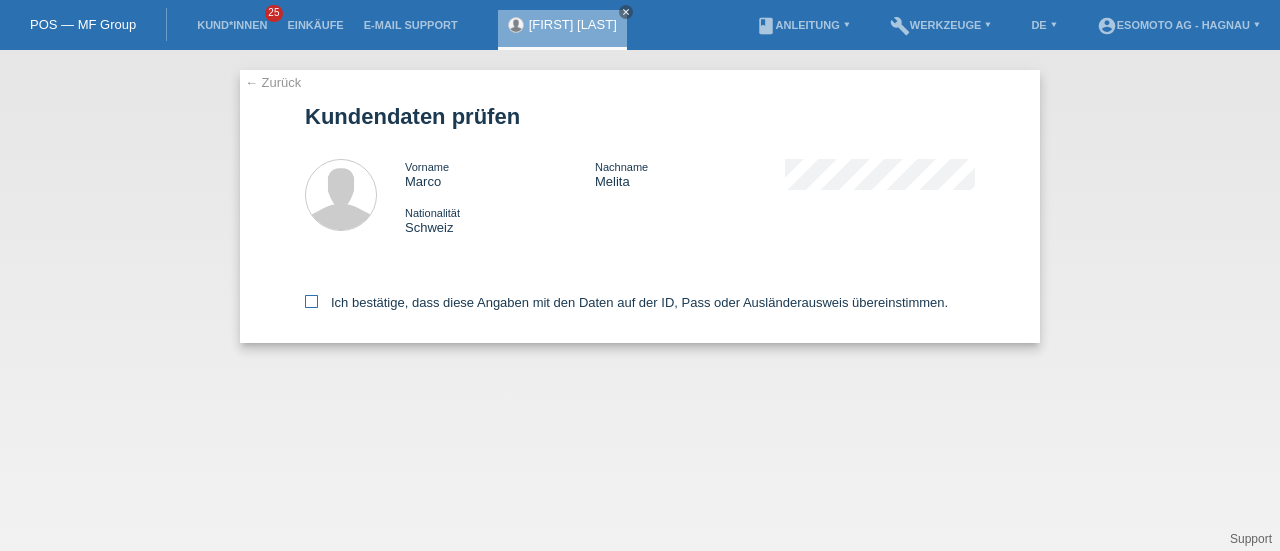 click at bounding box center [311, 301] 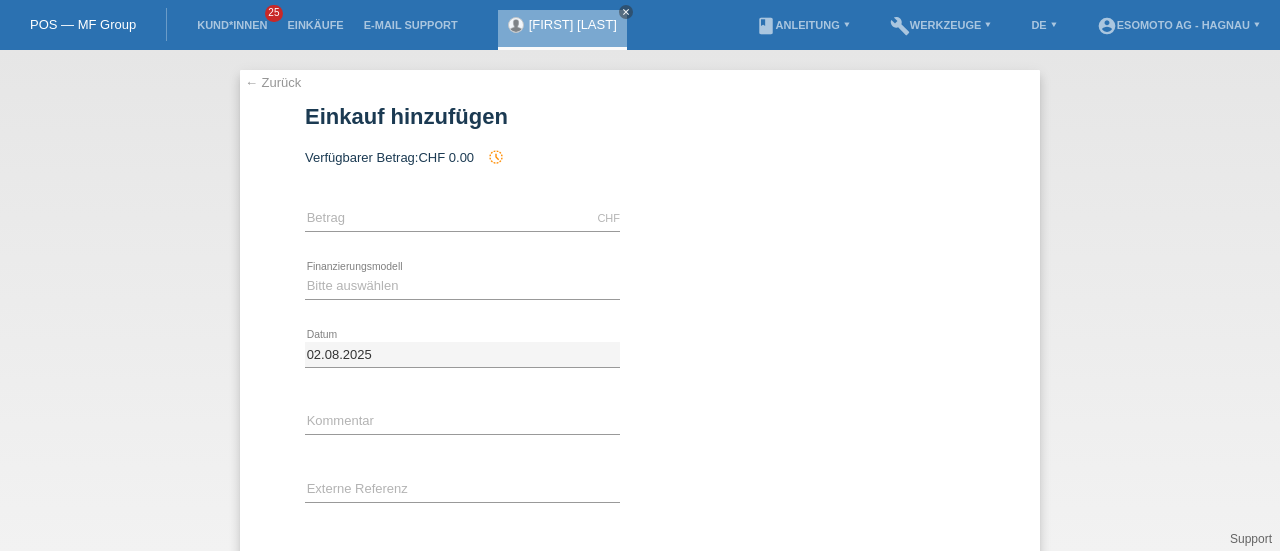 scroll, scrollTop: 0, scrollLeft: 0, axis: both 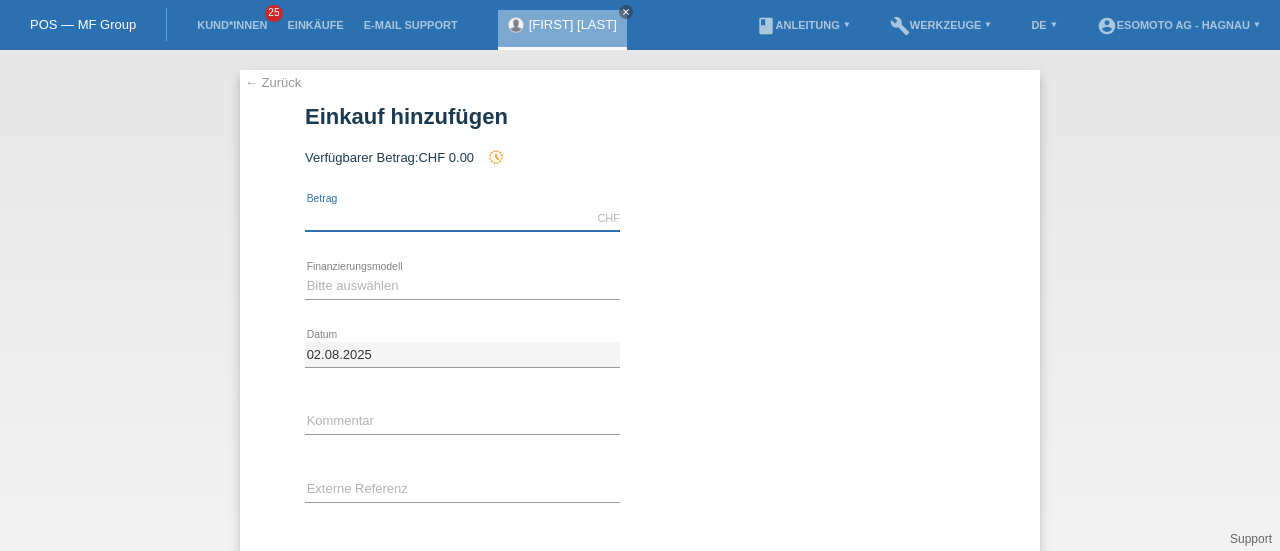 click at bounding box center (462, 218) 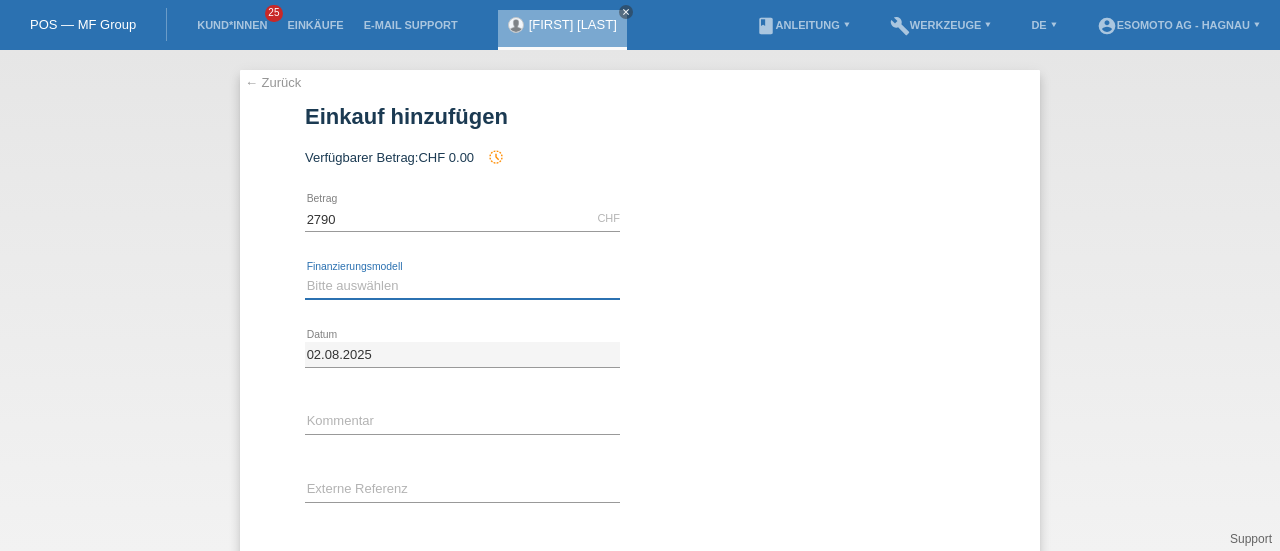 type on "2790.00" 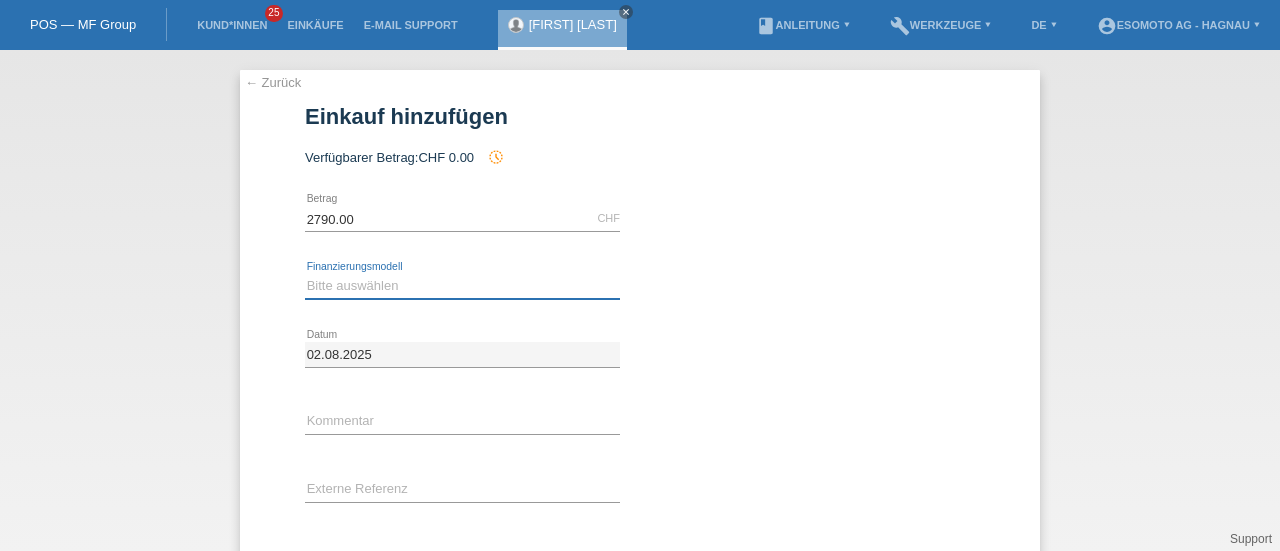 click on "Bitte auswählen
Fixe Raten
Kauf auf Rechnung mit Teilzahlungsoption" at bounding box center (462, 286) 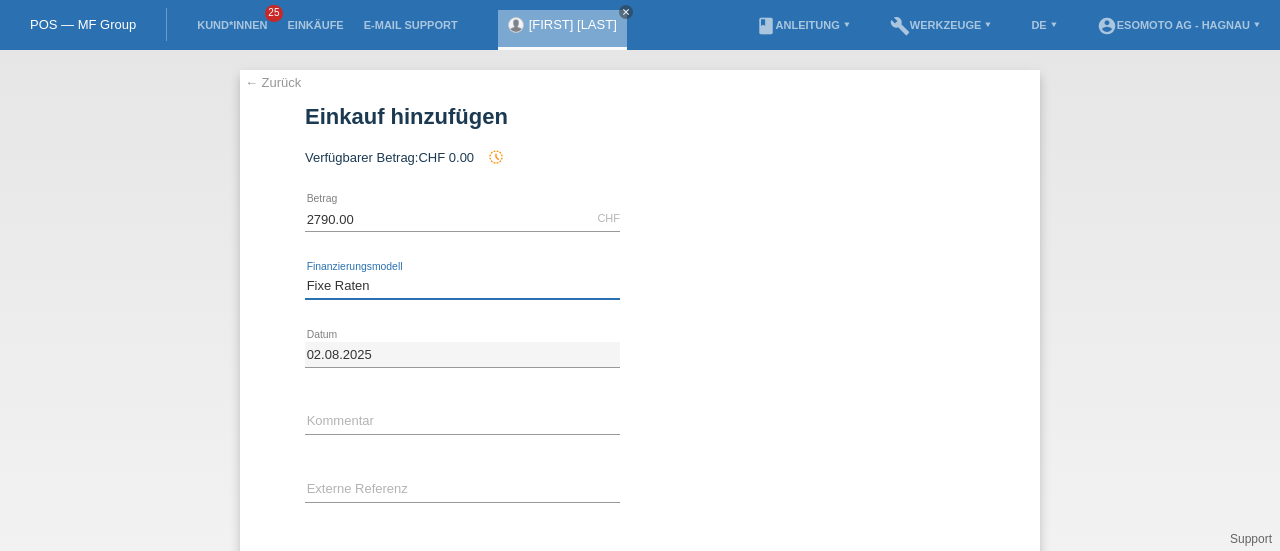 click on "Bitte auswählen
Fixe Raten
Kauf auf Rechnung mit Teilzahlungsoption" at bounding box center (462, 286) 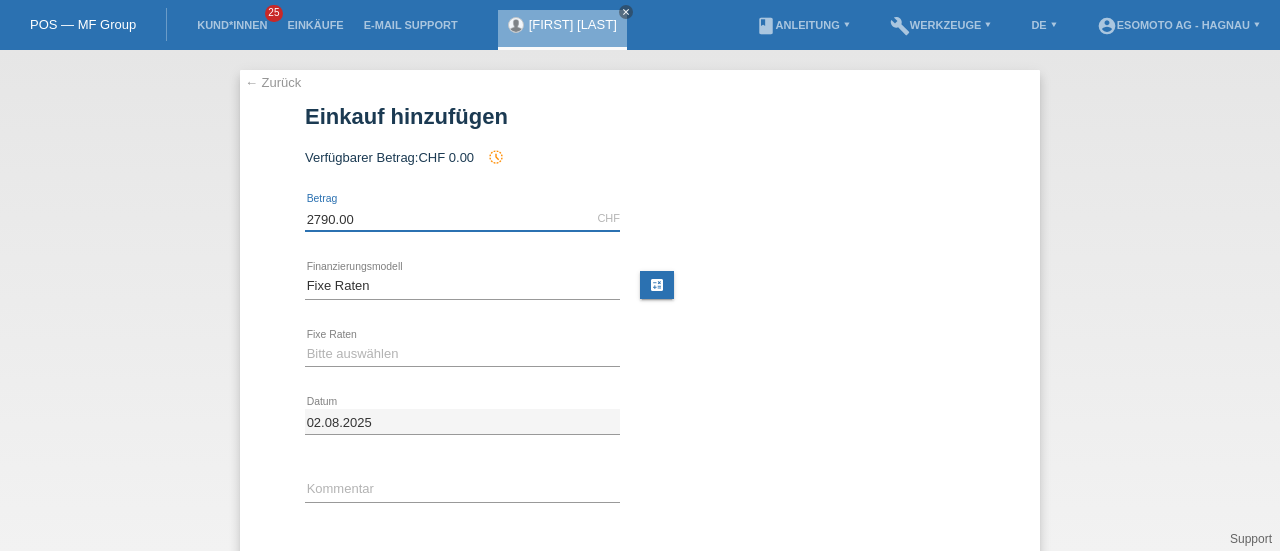 click on "2790.00" at bounding box center (462, 218) 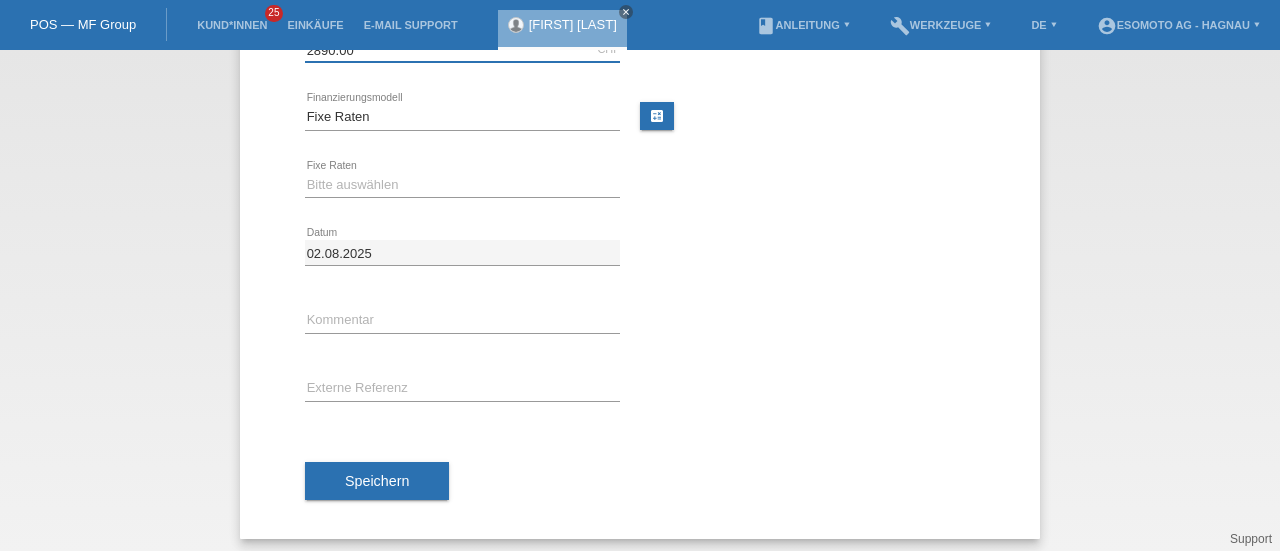 scroll, scrollTop: 170, scrollLeft: 0, axis: vertical 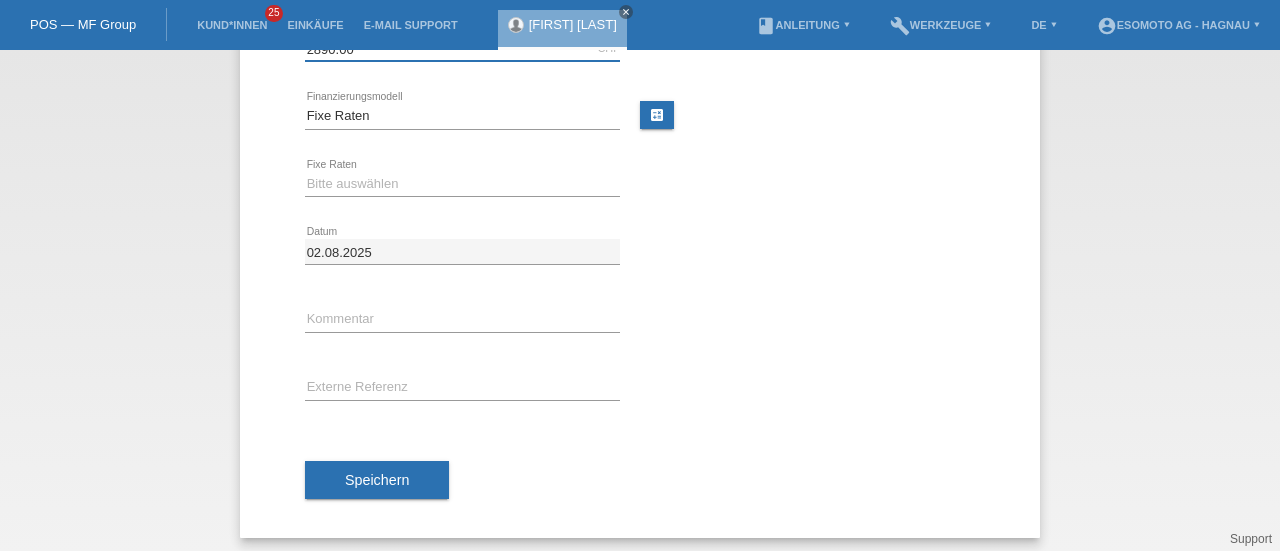 type on "2890.00" 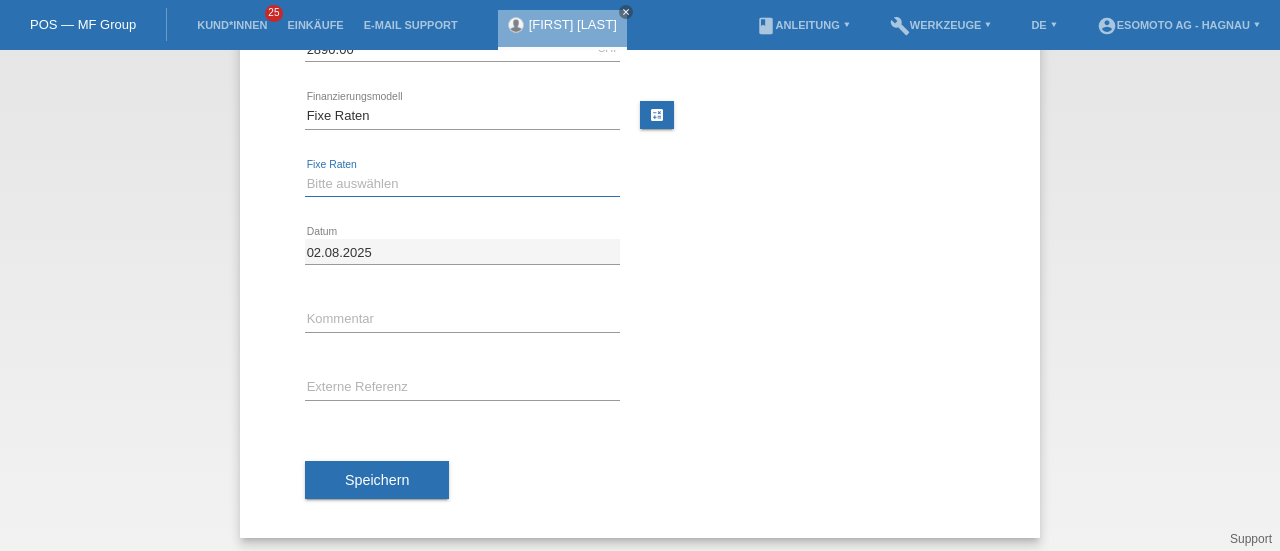 click on "Bitte auswählen
12 Raten
24 Raten
36 Raten
48 Raten" at bounding box center [462, 184] 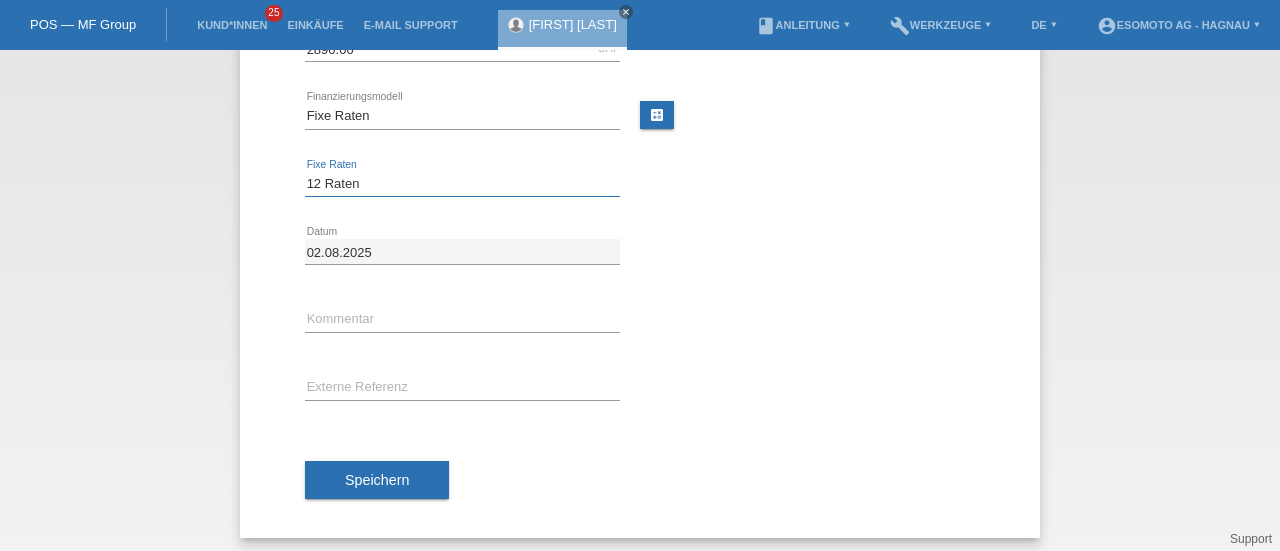click on "Bitte auswählen
12 Raten
24 Raten
36 Raten
48 Raten" at bounding box center [462, 184] 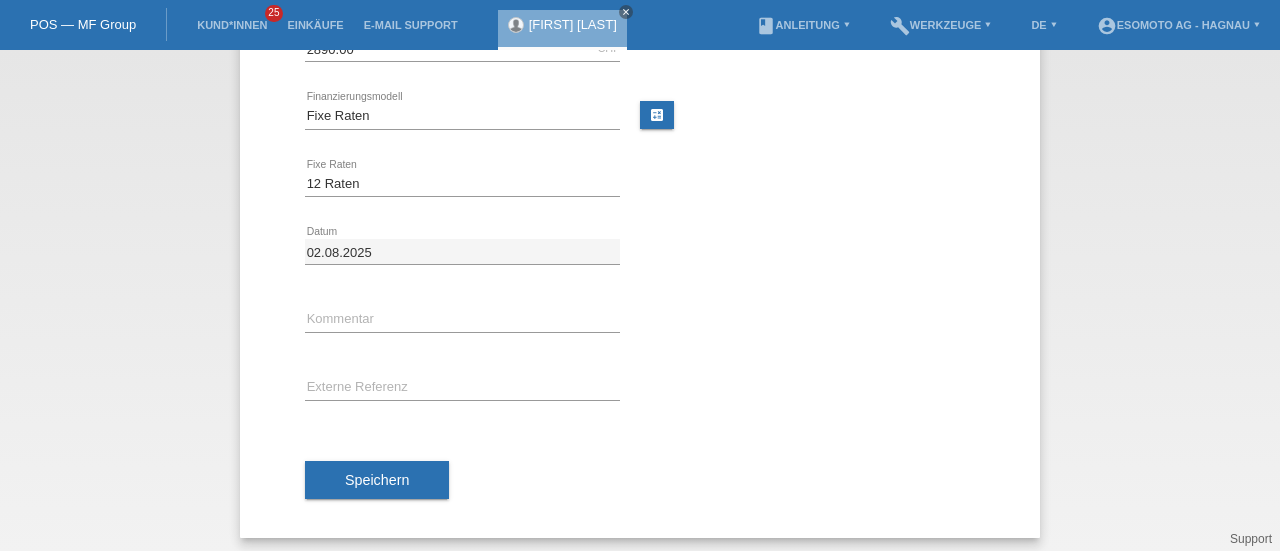 drag, startPoint x: 377, startPoint y: 459, endPoint x: 809, endPoint y: 309, distance: 457.30078 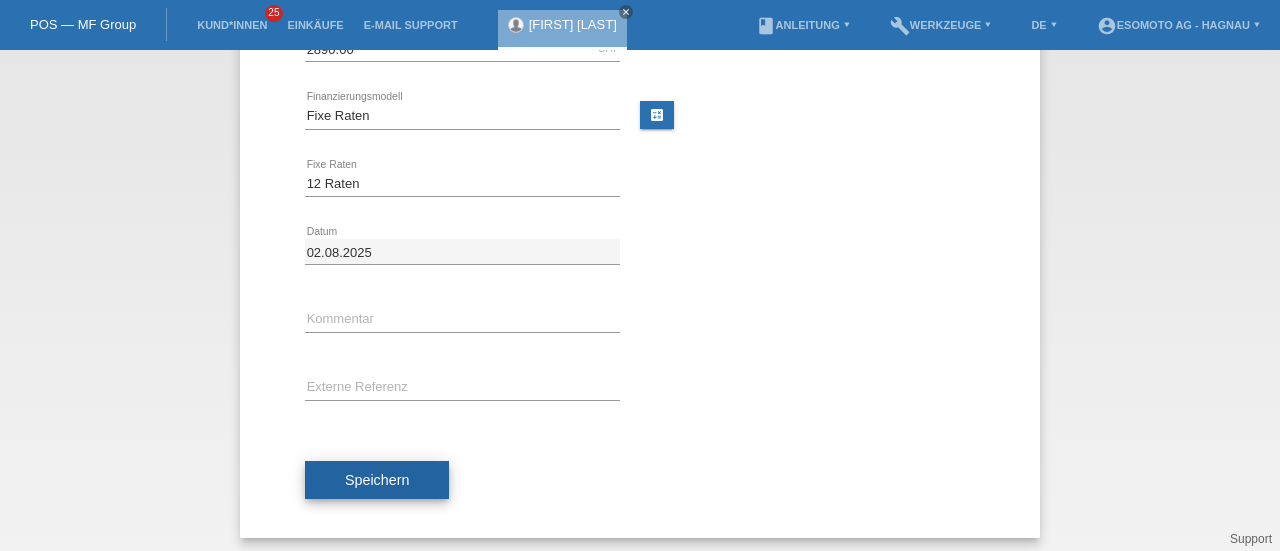 click on "Speichern" at bounding box center (377, 480) 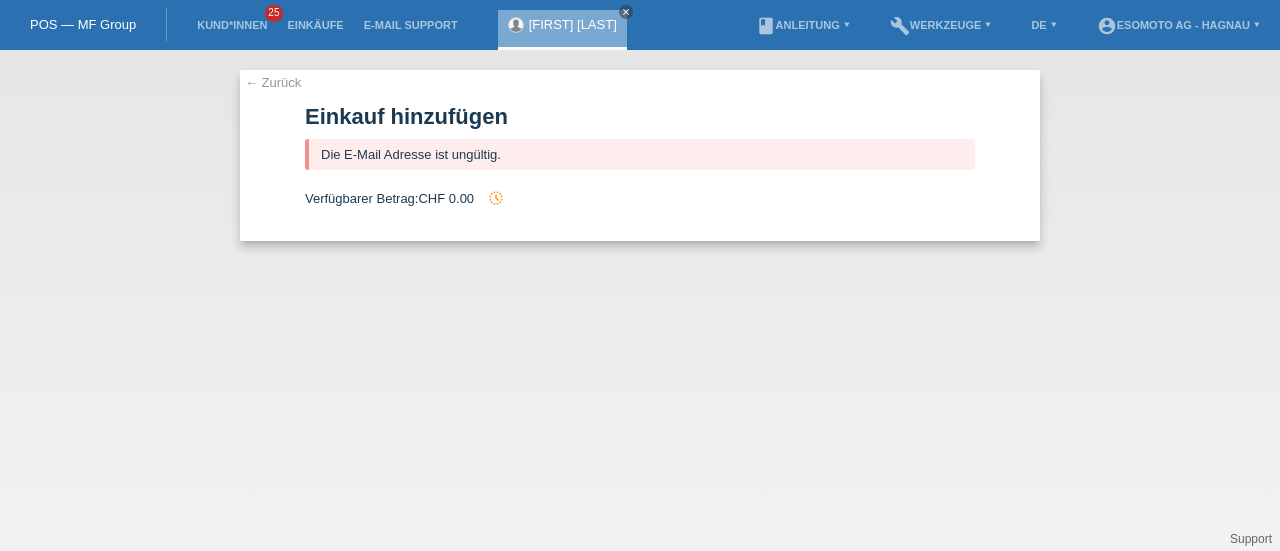 scroll, scrollTop: 0, scrollLeft: 0, axis: both 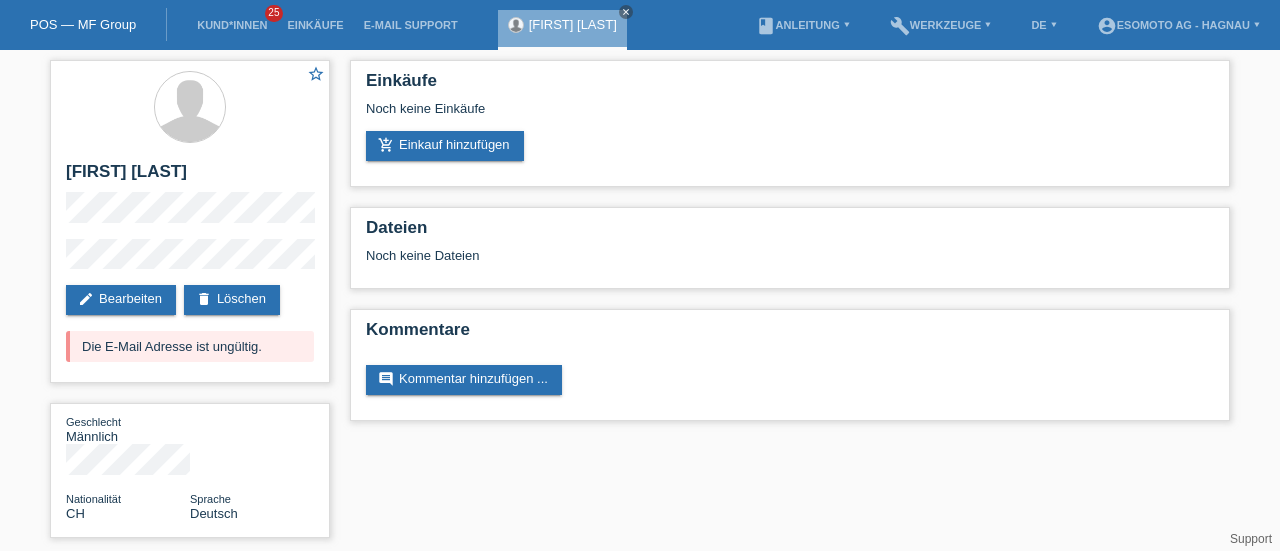 click on "[FIRST] [LAST]
close" at bounding box center [567, 25] 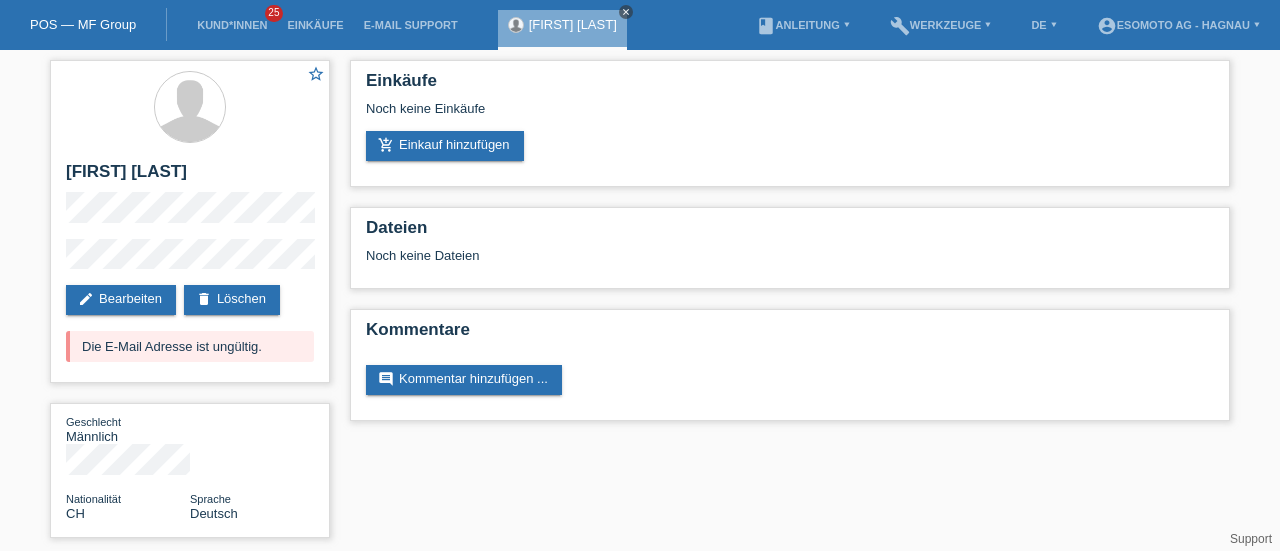click on "close" at bounding box center [626, 12] 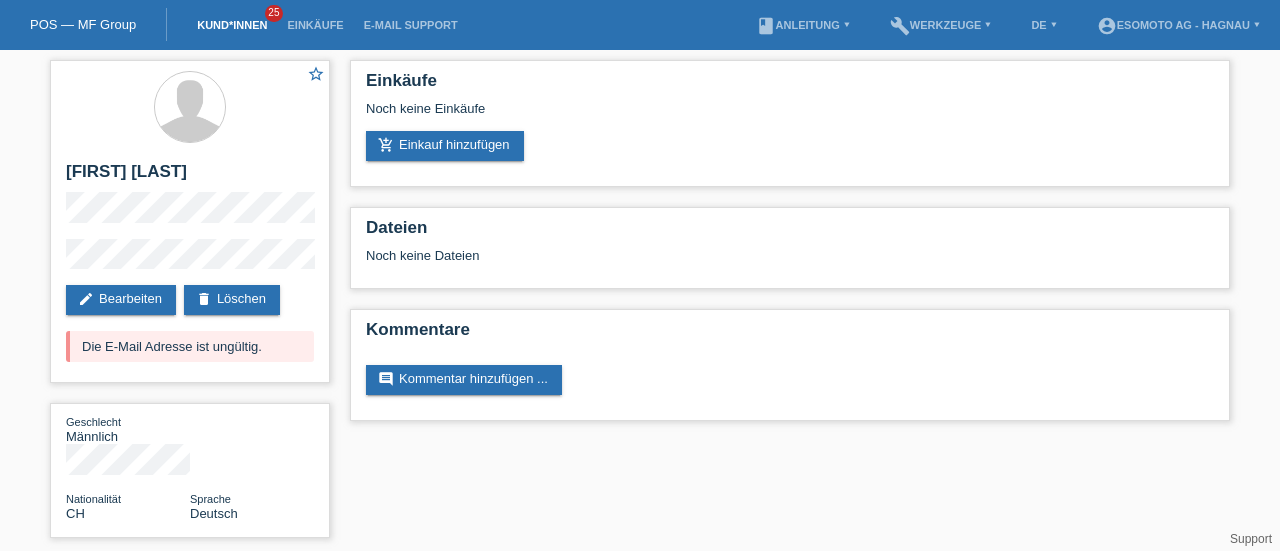 click on "Kund*innen" at bounding box center (232, 25) 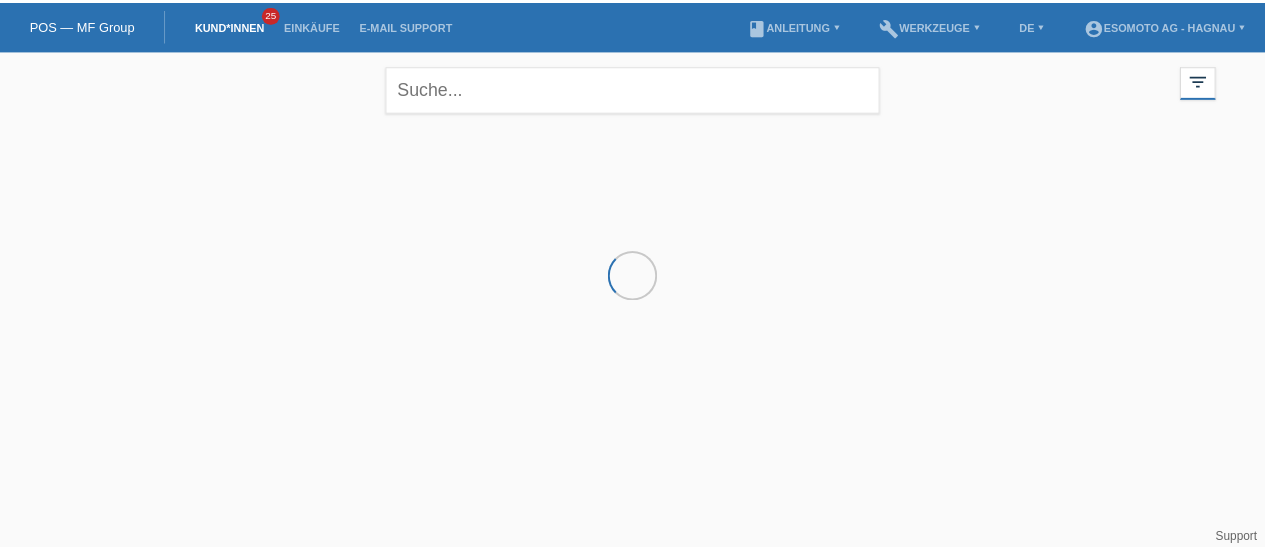 scroll, scrollTop: 0, scrollLeft: 0, axis: both 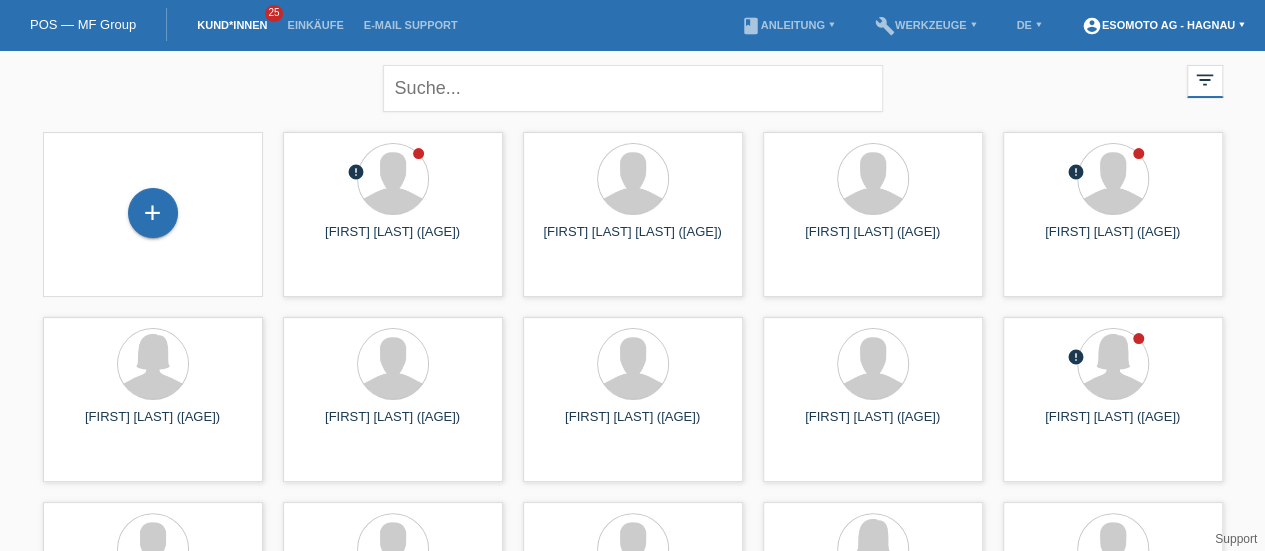 click on "account_circle [COMPANY] - [CITY] ▾" at bounding box center (1163, 25) 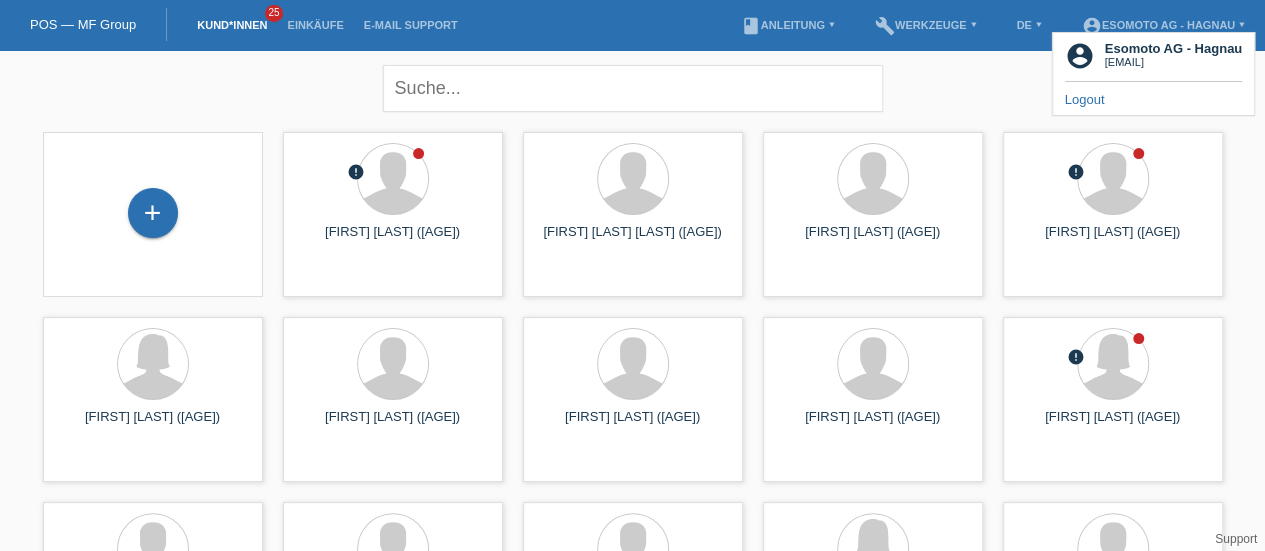 click on "Logout" at bounding box center (1085, 99) 